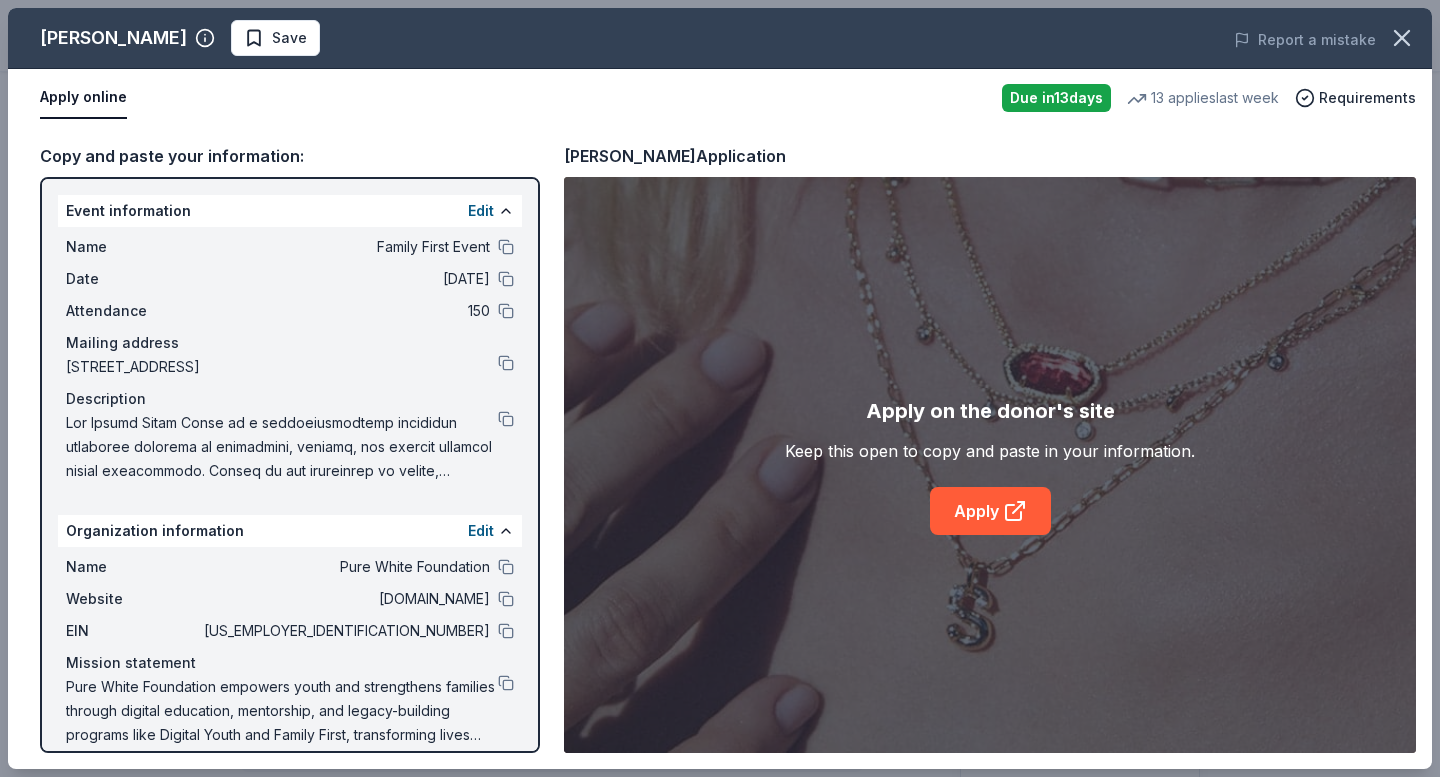 scroll, scrollTop: 883, scrollLeft: 0, axis: vertical 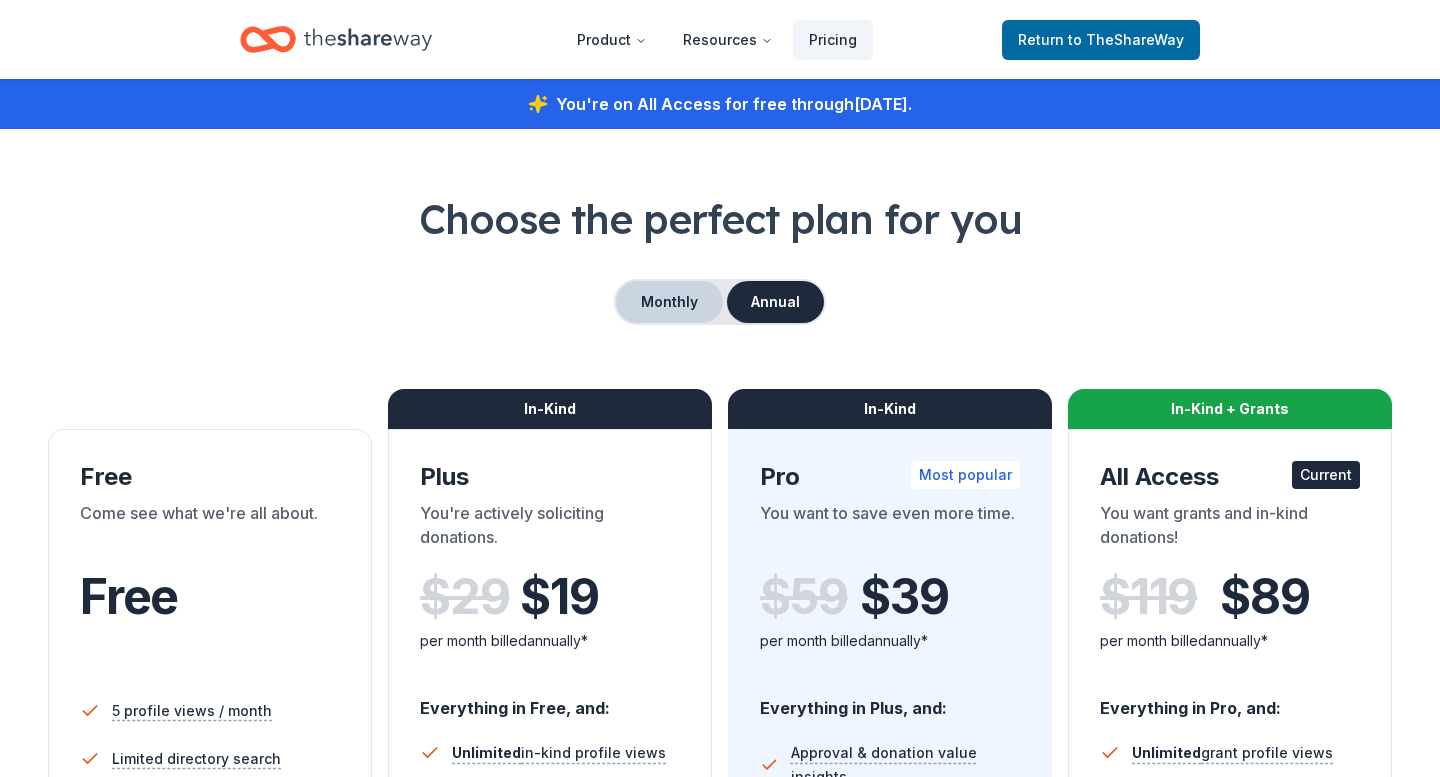 click on "Monthly" at bounding box center (669, 302) 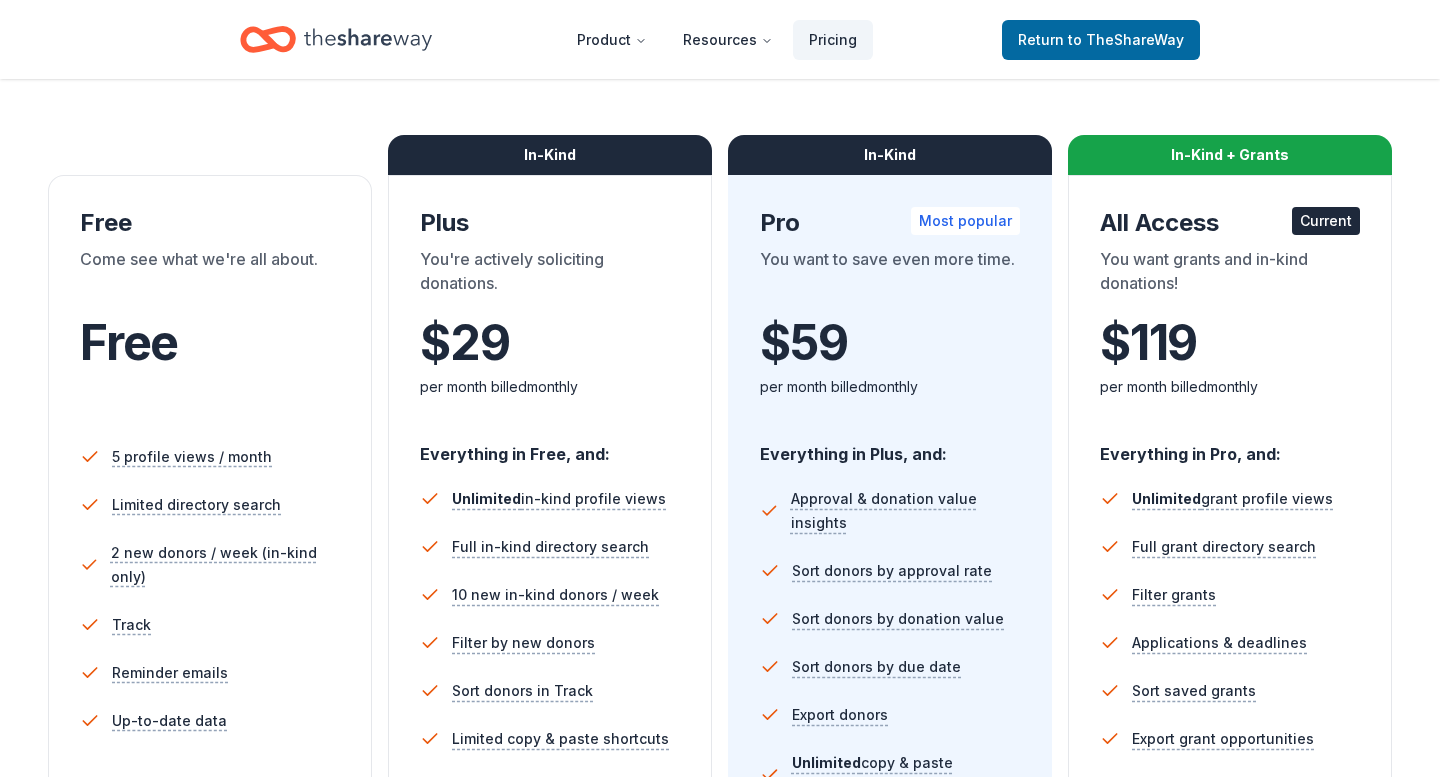 scroll, scrollTop: 0, scrollLeft: 0, axis: both 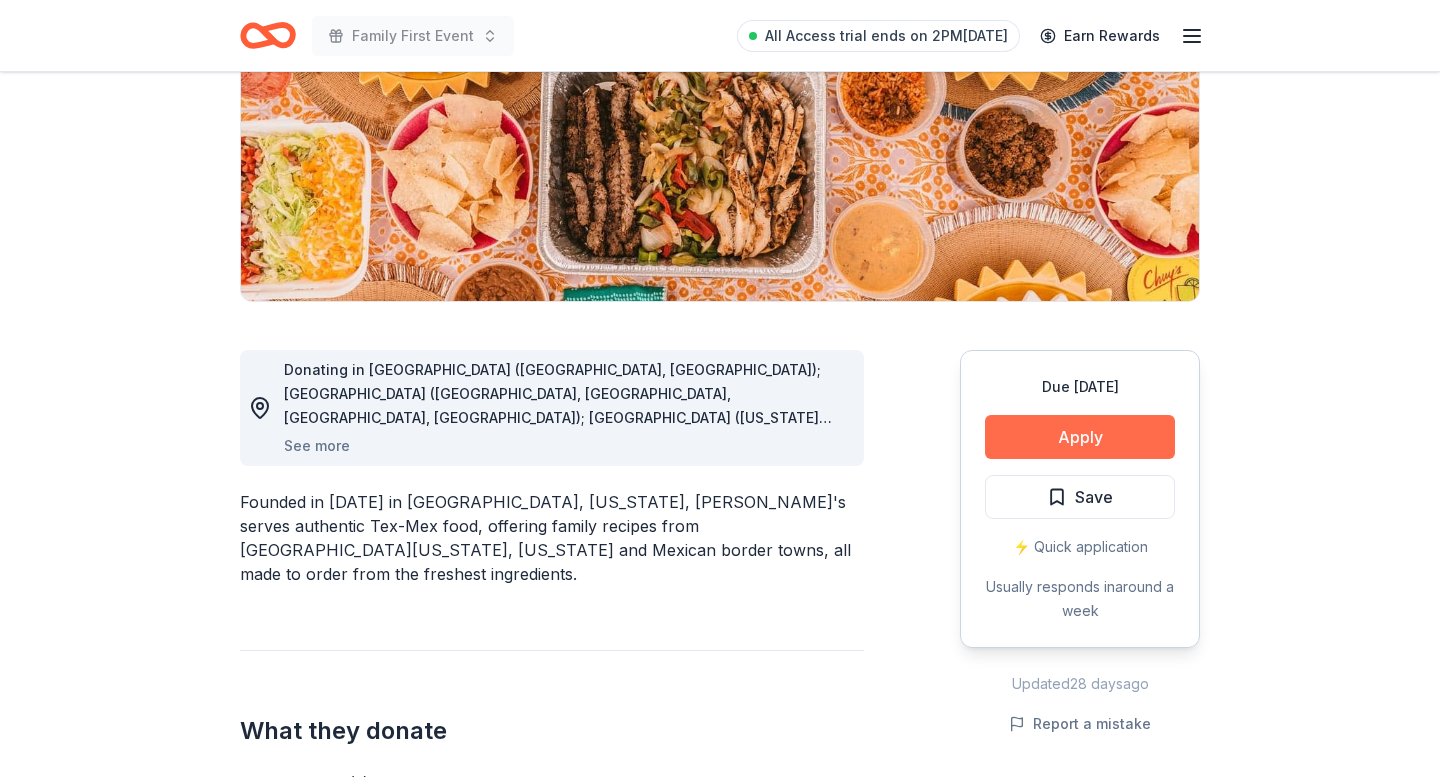 click on "Apply" at bounding box center [1080, 437] 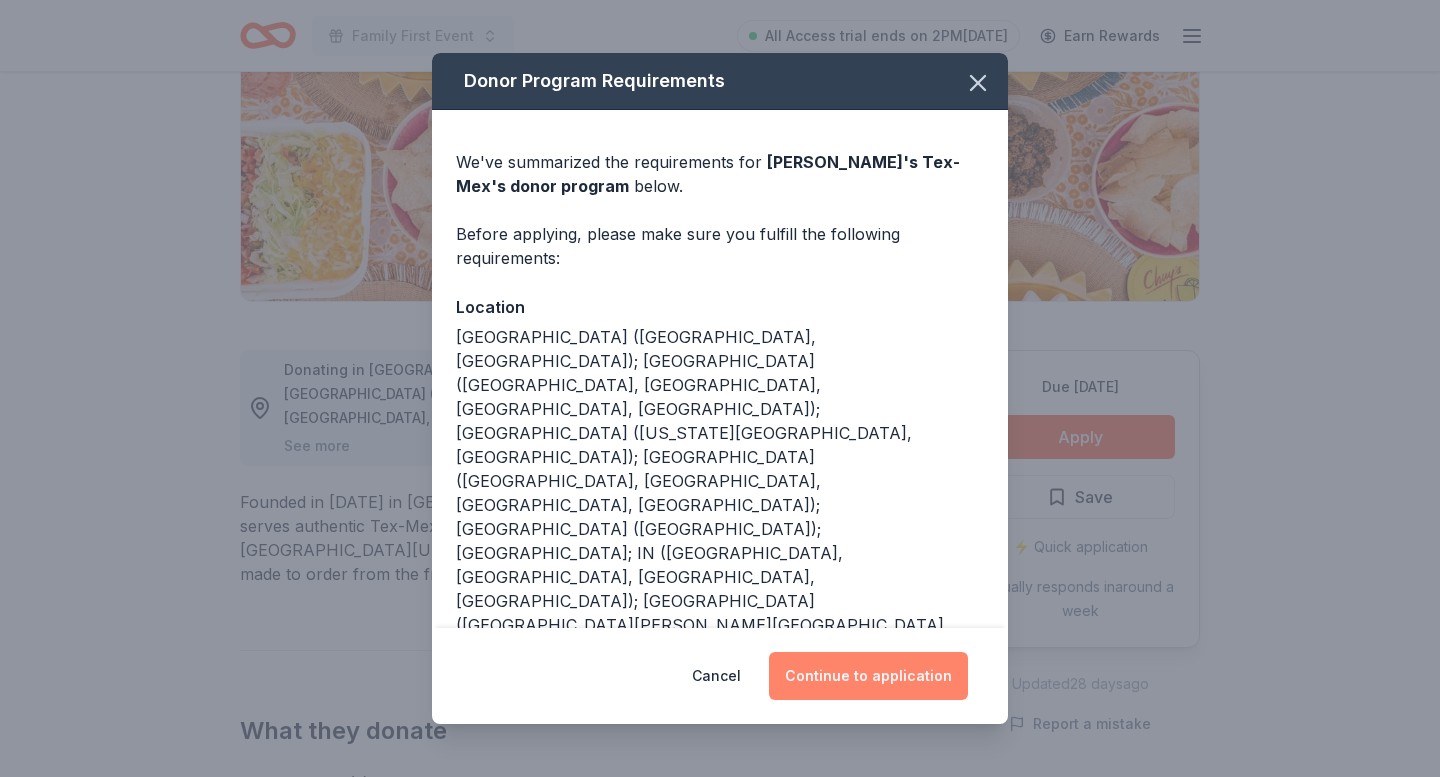 click on "Continue to application" at bounding box center [868, 676] 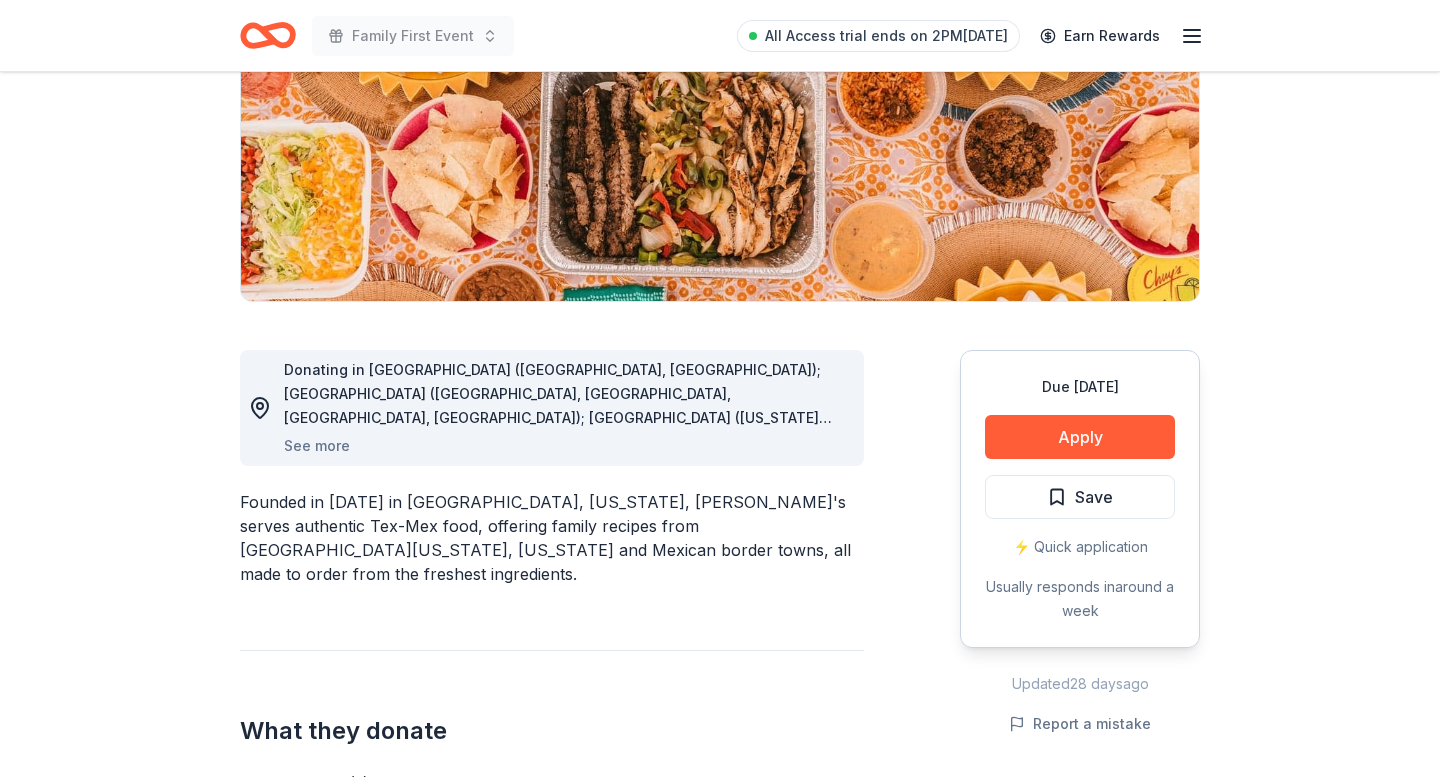 scroll, scrollTop: 307, scrollLeft: 0, axis: vertical 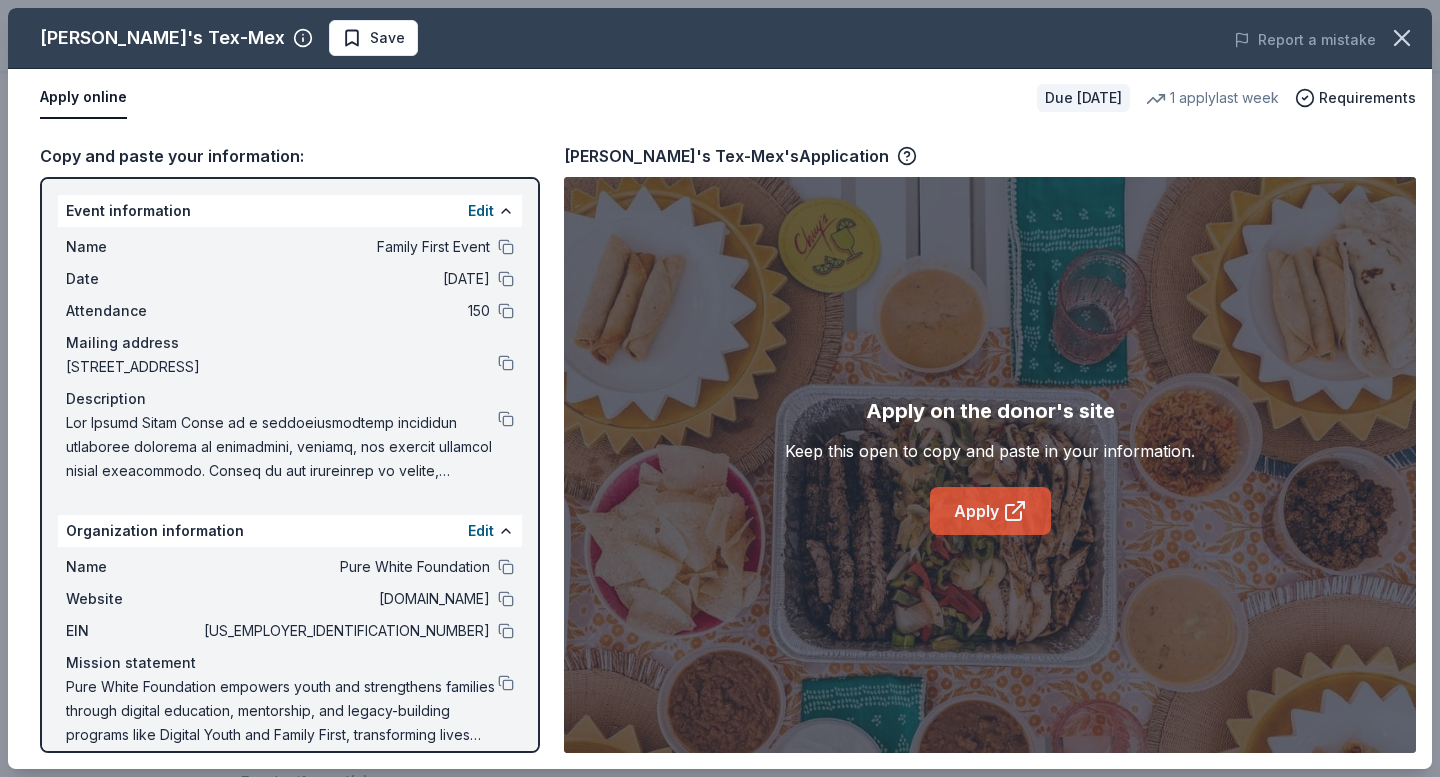 click 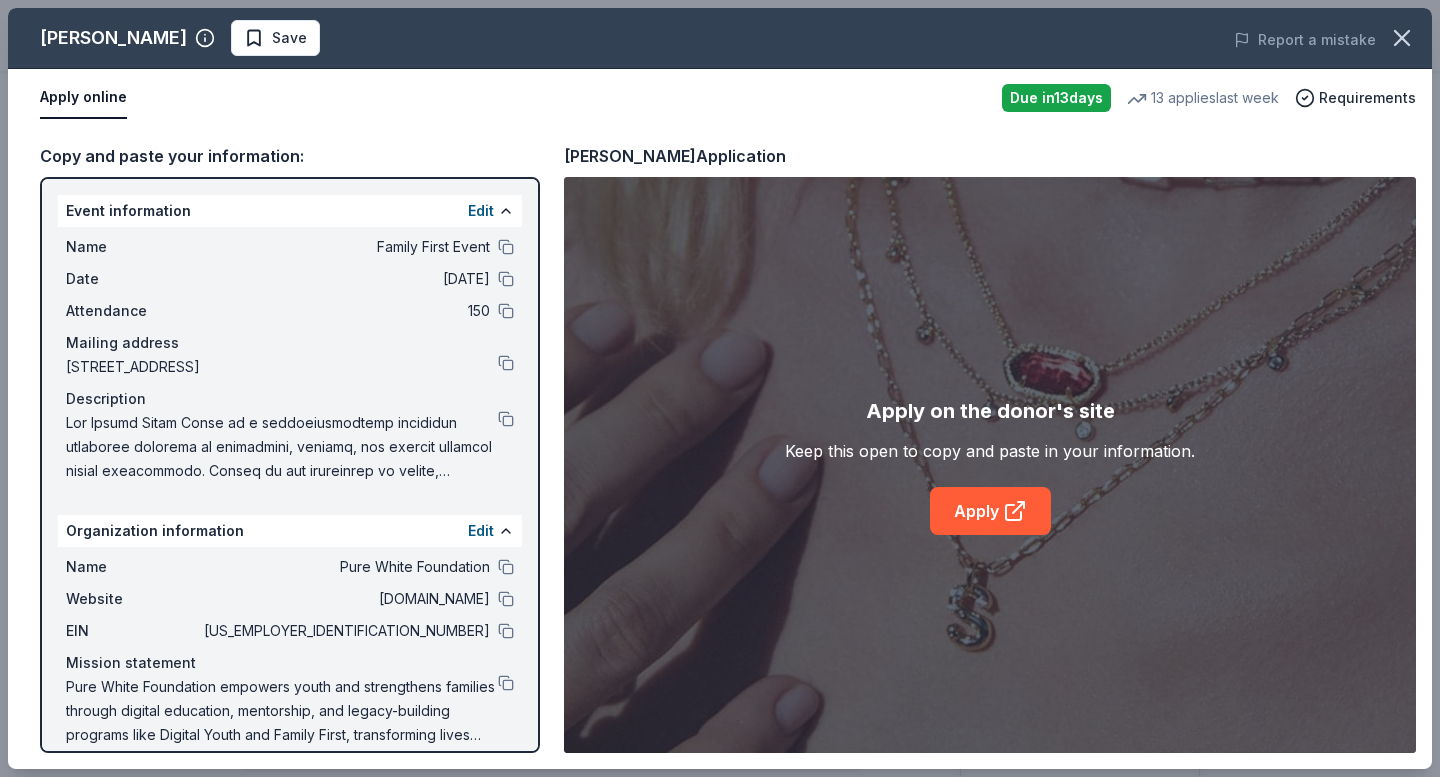scroll, scrollTop: 883, scrollLeft: 0, axis: vertical 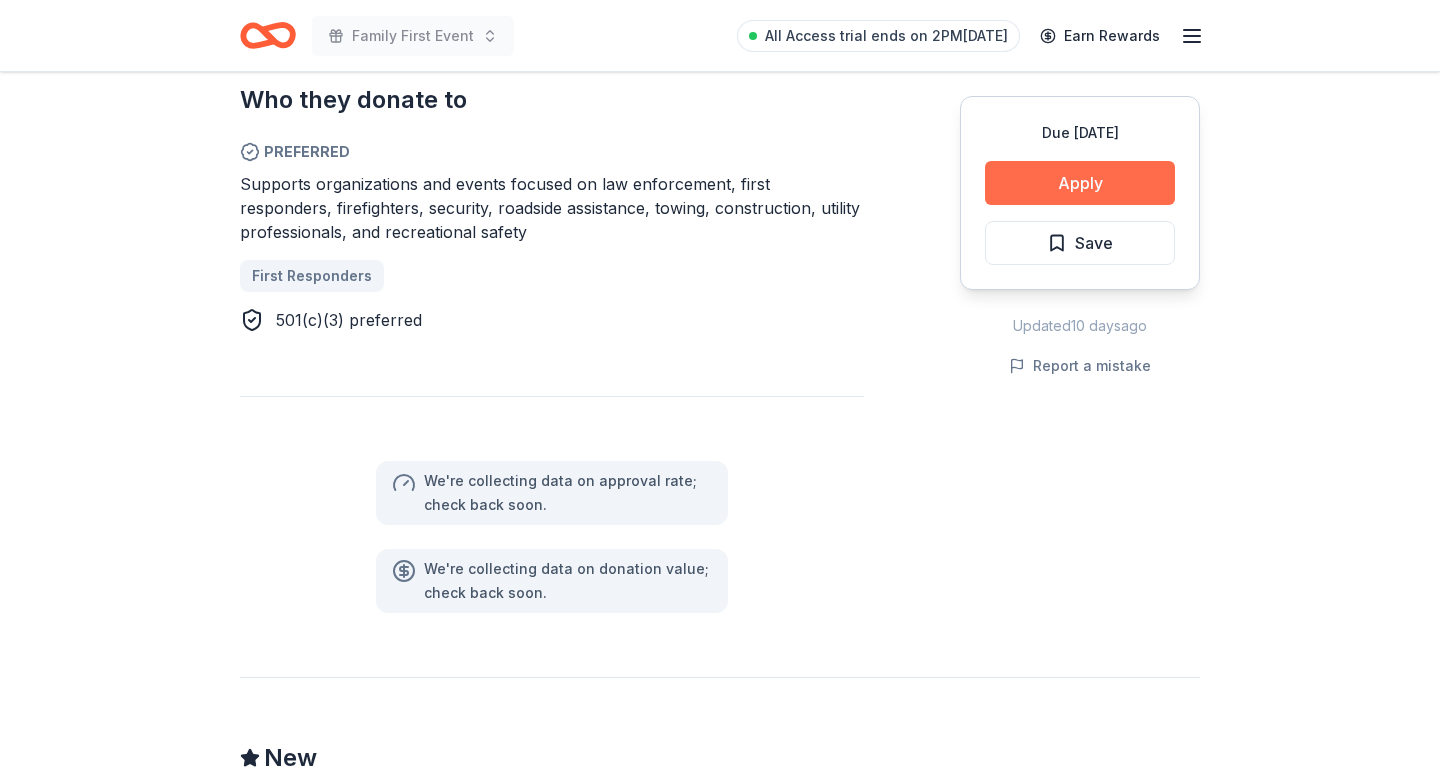 click on "Apply" at bounding box center [1080, 183] 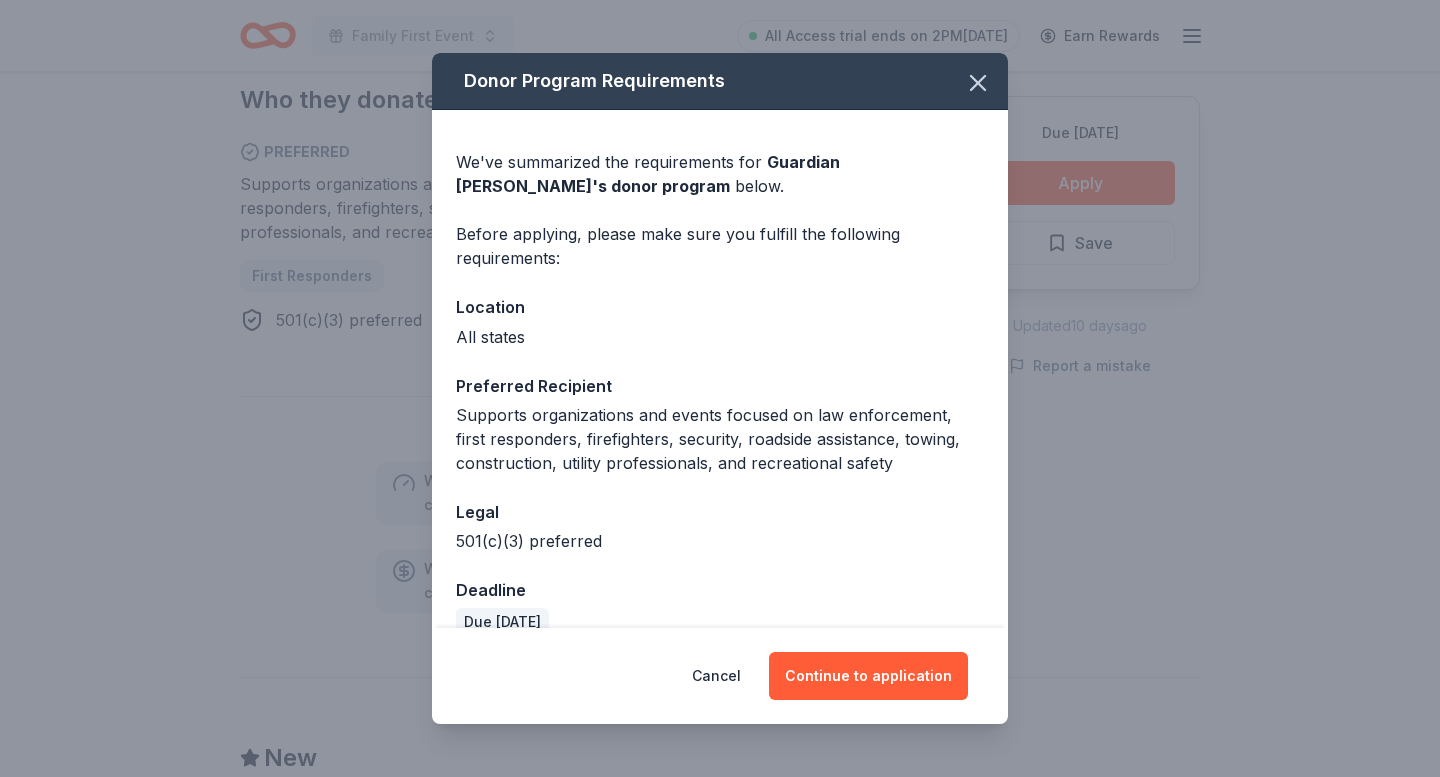 scroll, scrollTop: 32, scrollLeft: 0, axis: vertical 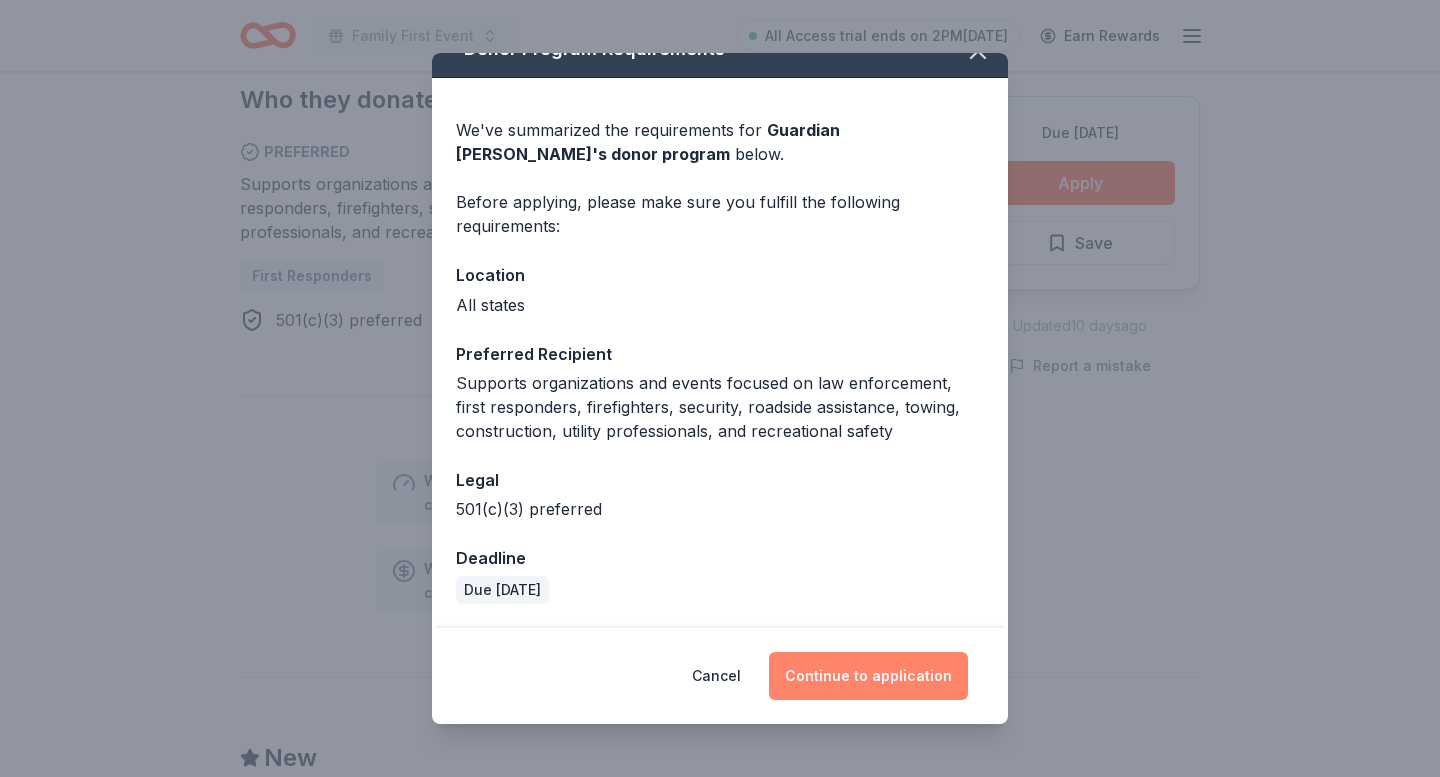click on "Continue to application" at bounding box center [868, 676] 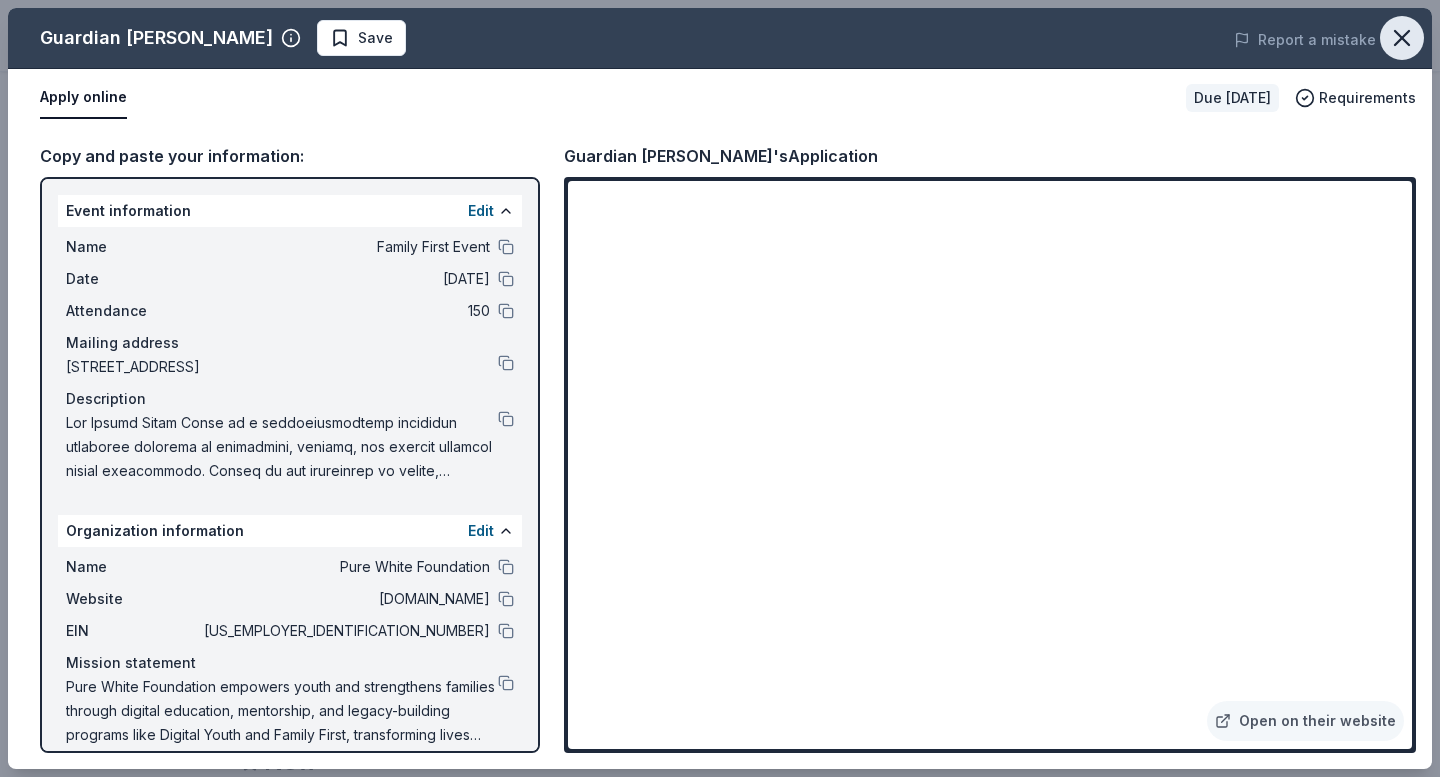 click 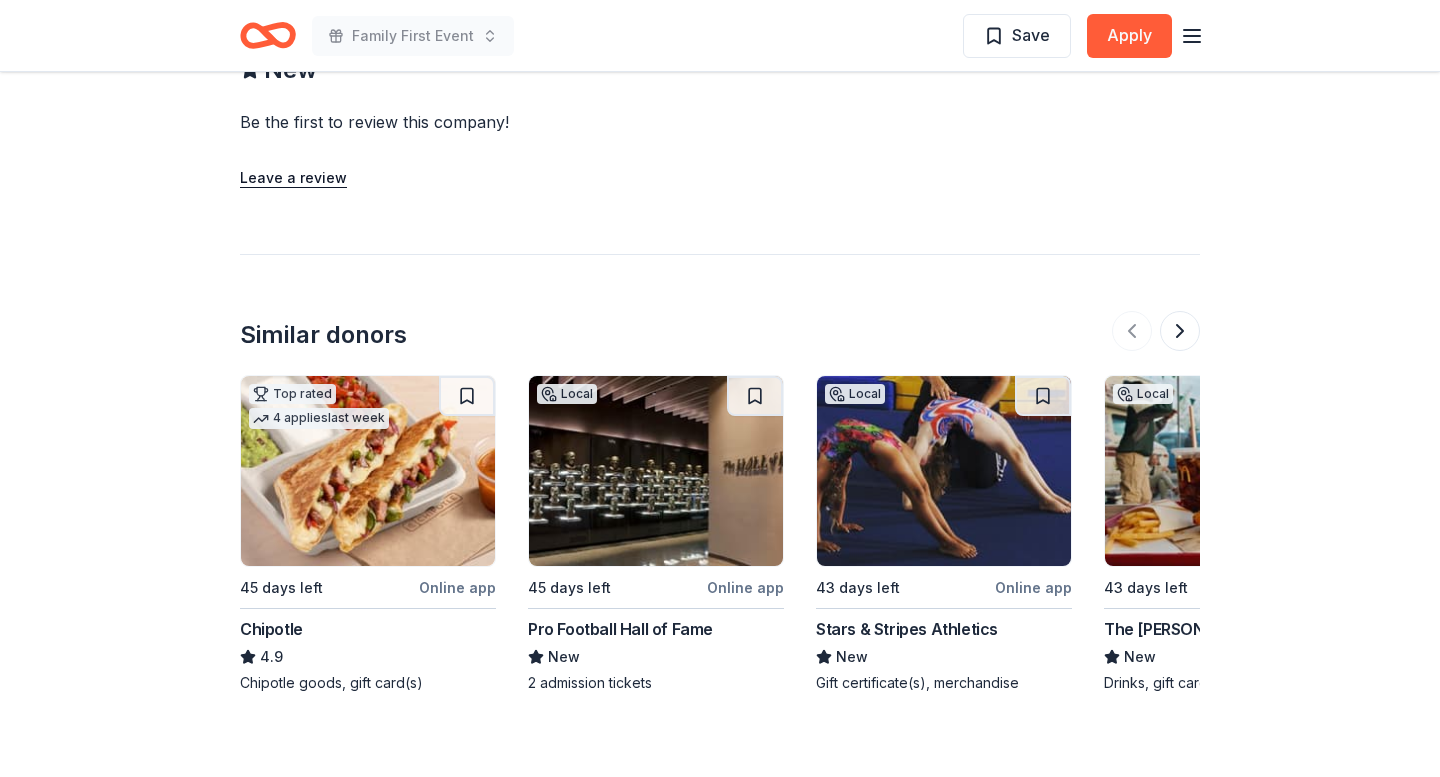 scroll, scrollTop: 1825, scrollLeft: 0, axis: vertical 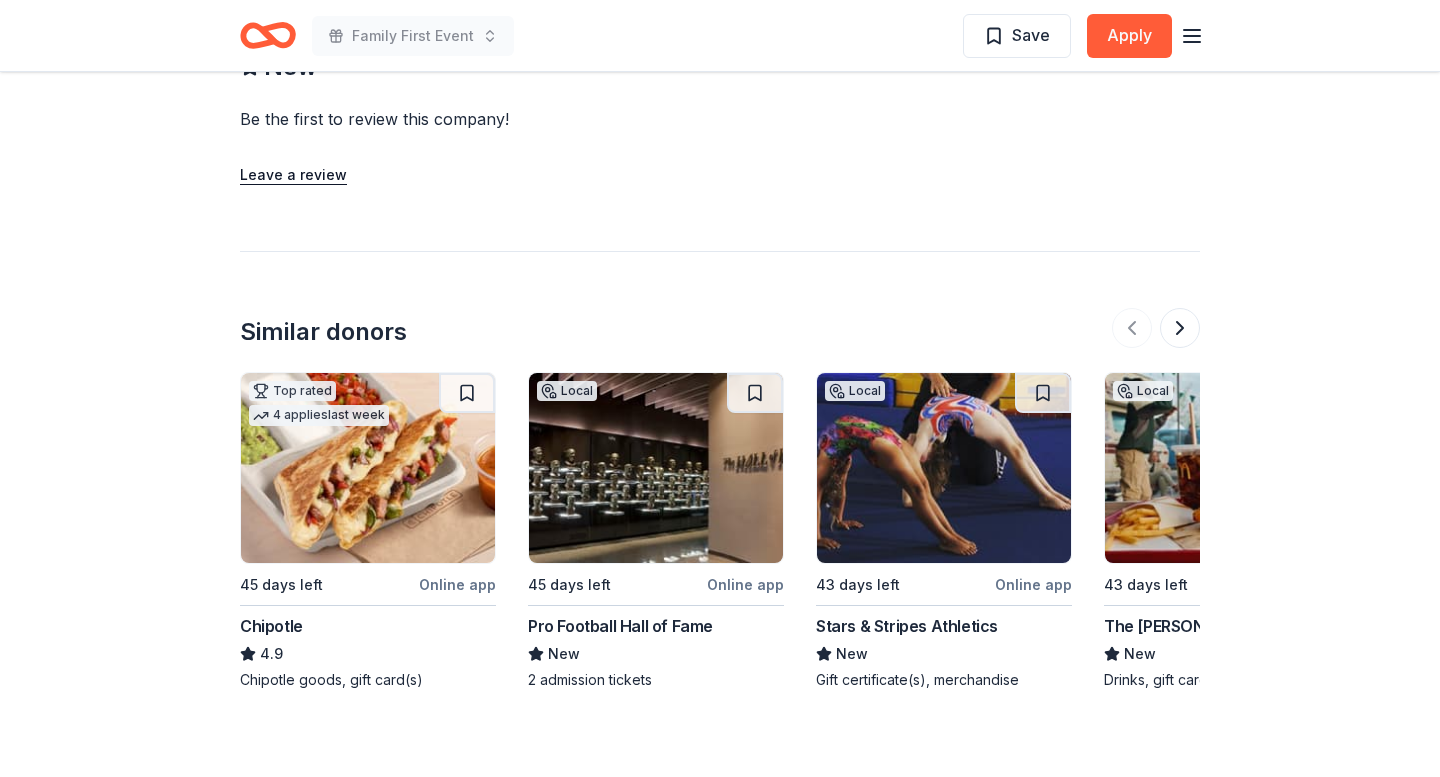 click at bounding box center [368, 468] 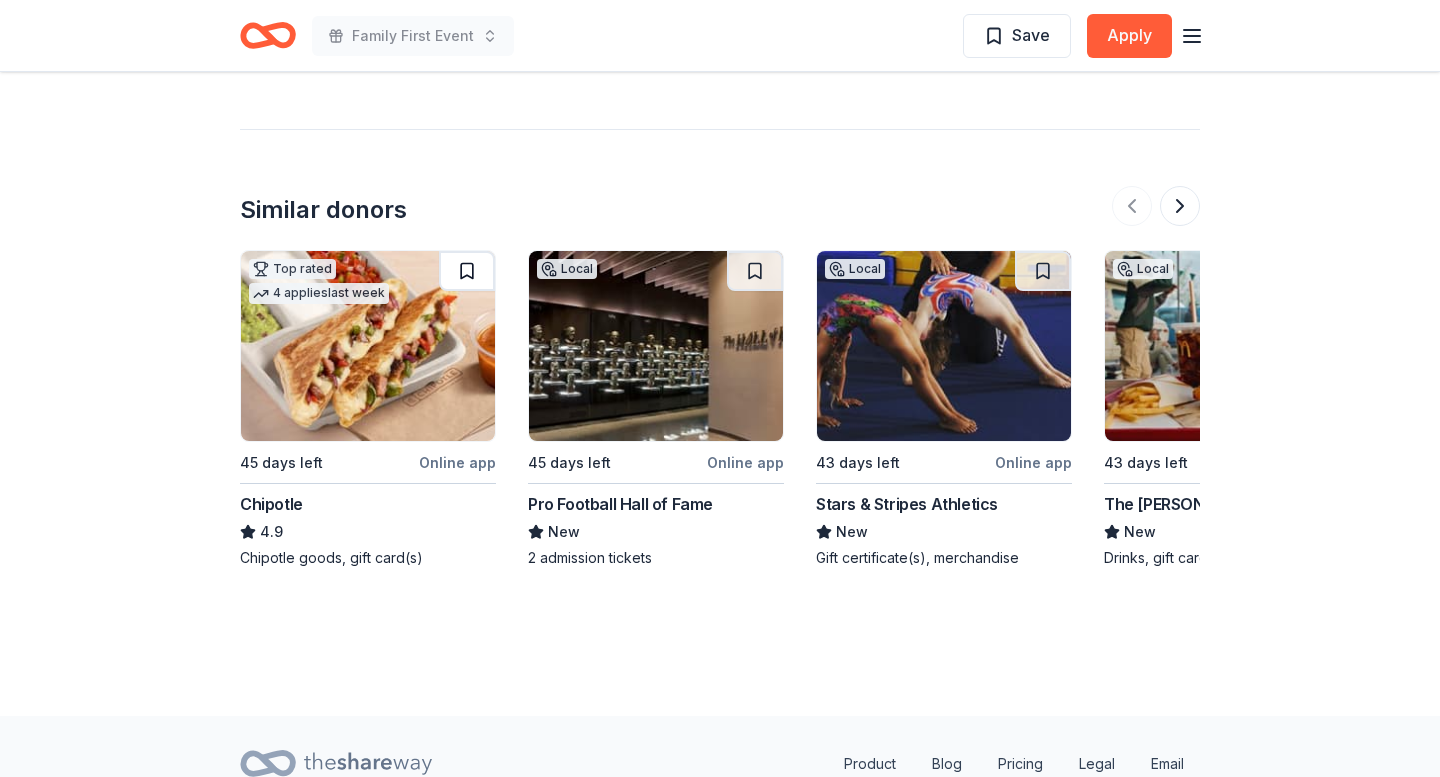 scroll, scrollTop: 1948, scrollLeft: 0, axis: vertical 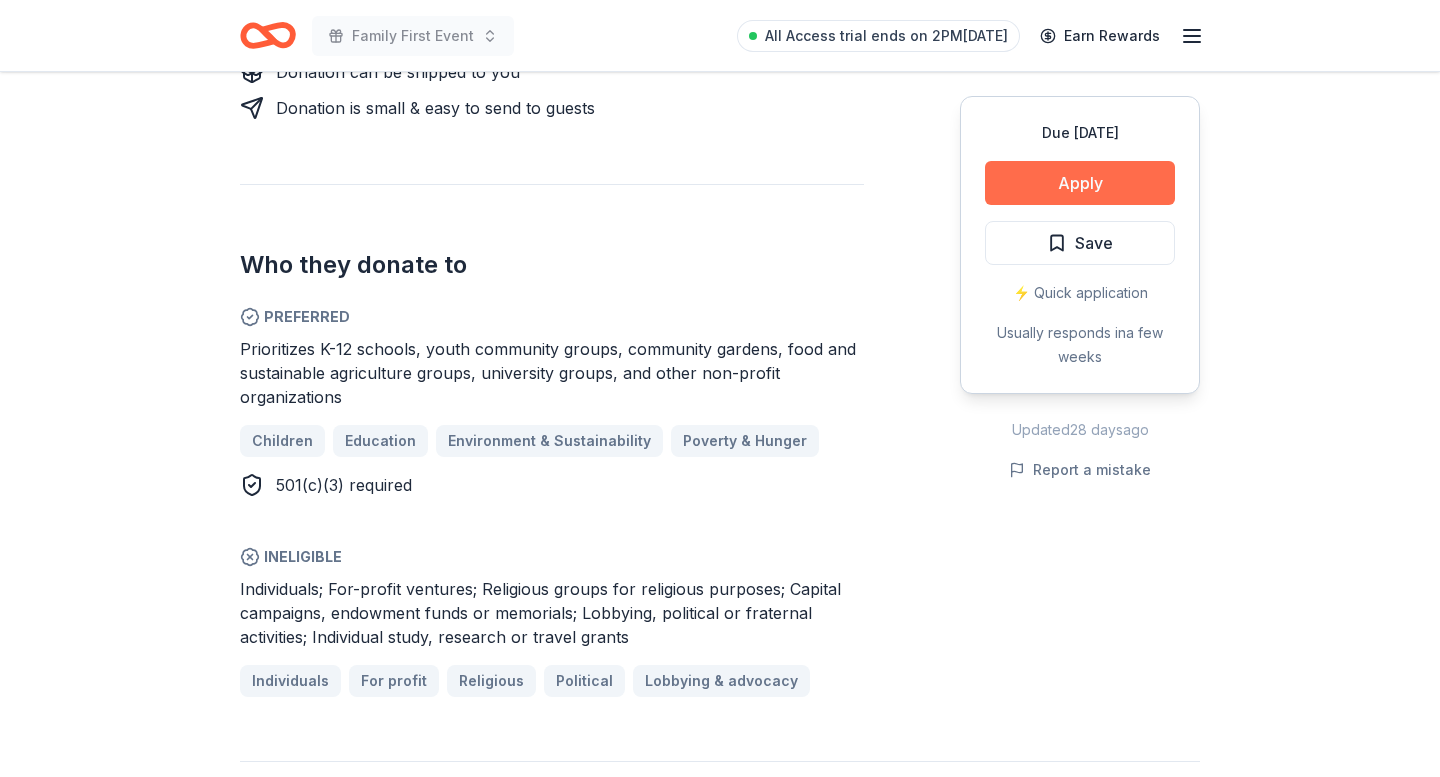 click on "Apply" at bounding box center (1080, 183) 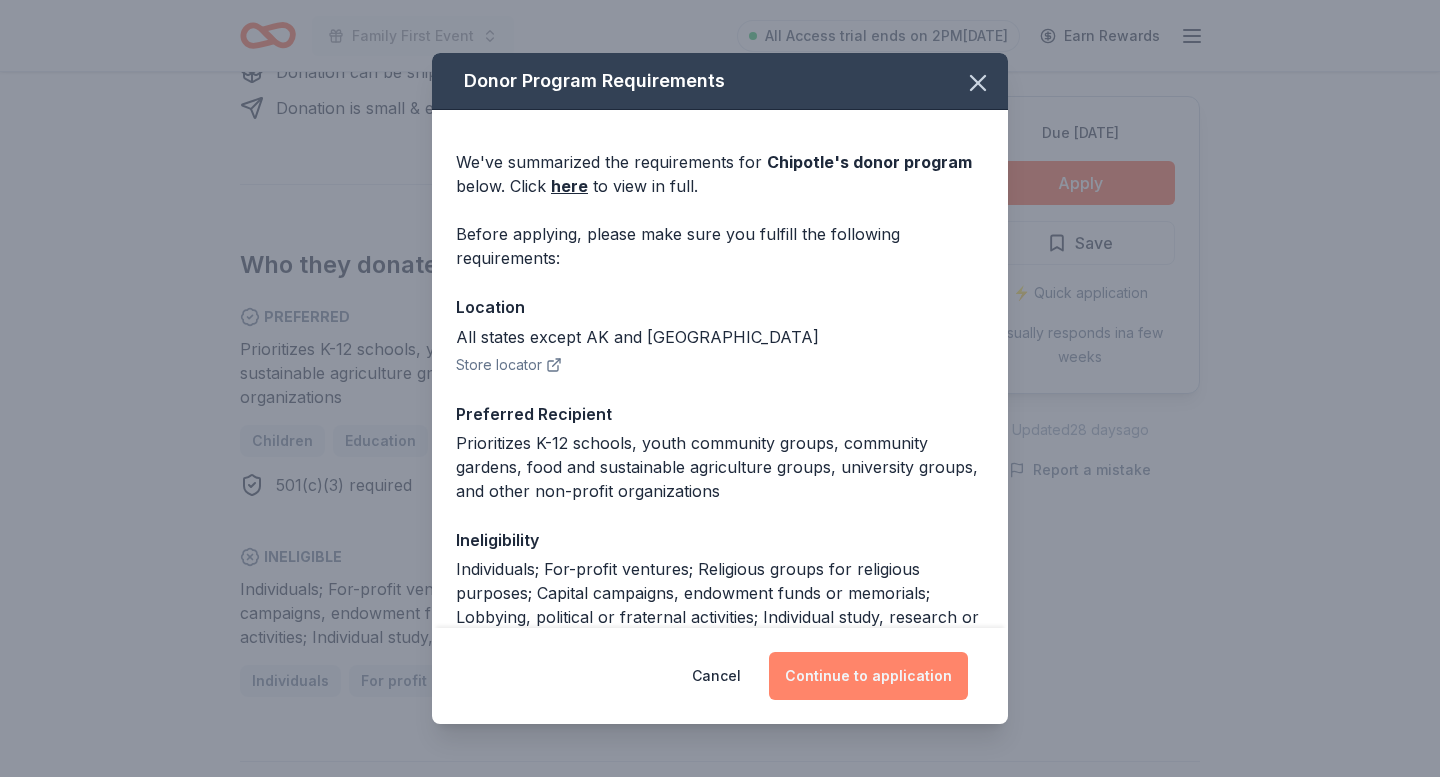 click on "Continue to application" at bounding box center (868, 676) 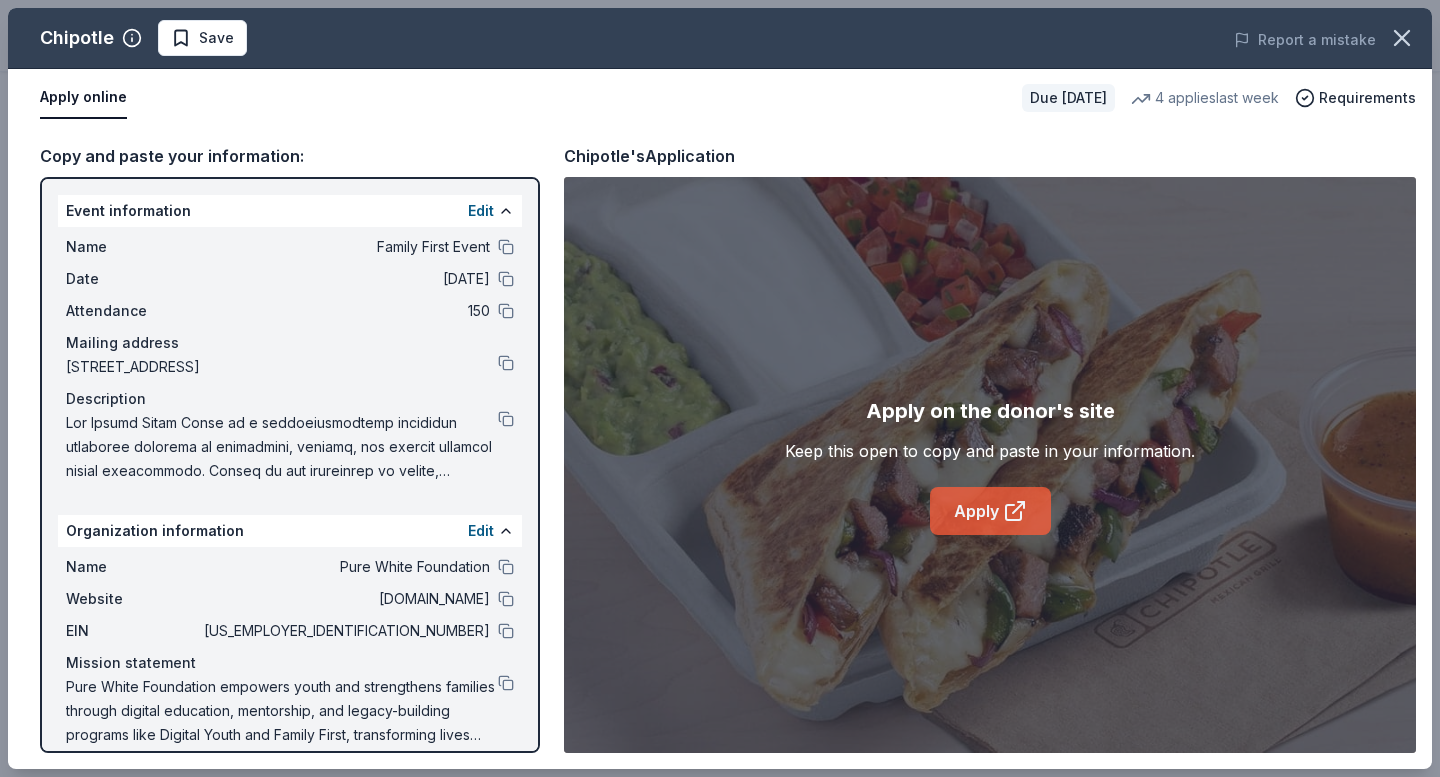 click on "Apply" at bounding box center [990, 511] 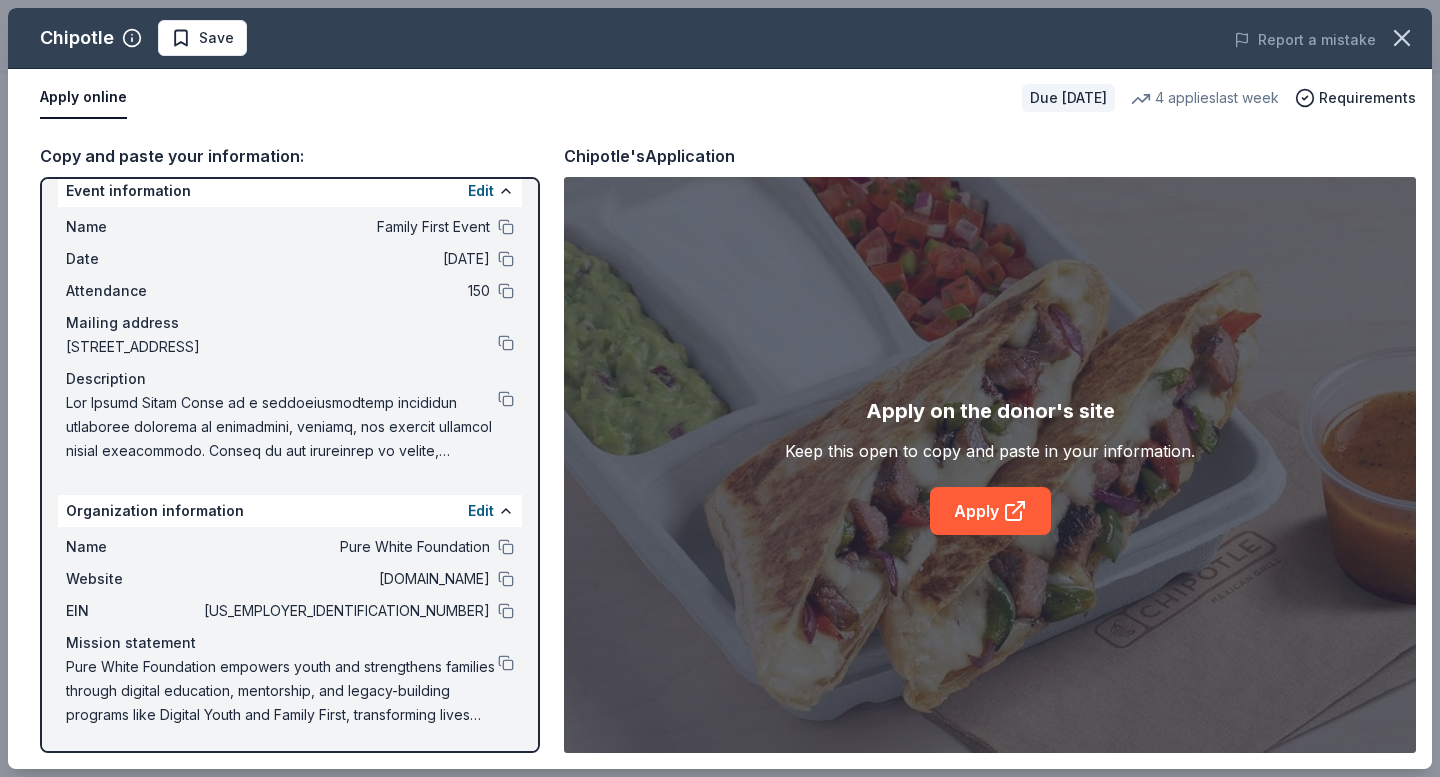 scroll, scrollTop: 0, scrollLeft: 0, axis: both 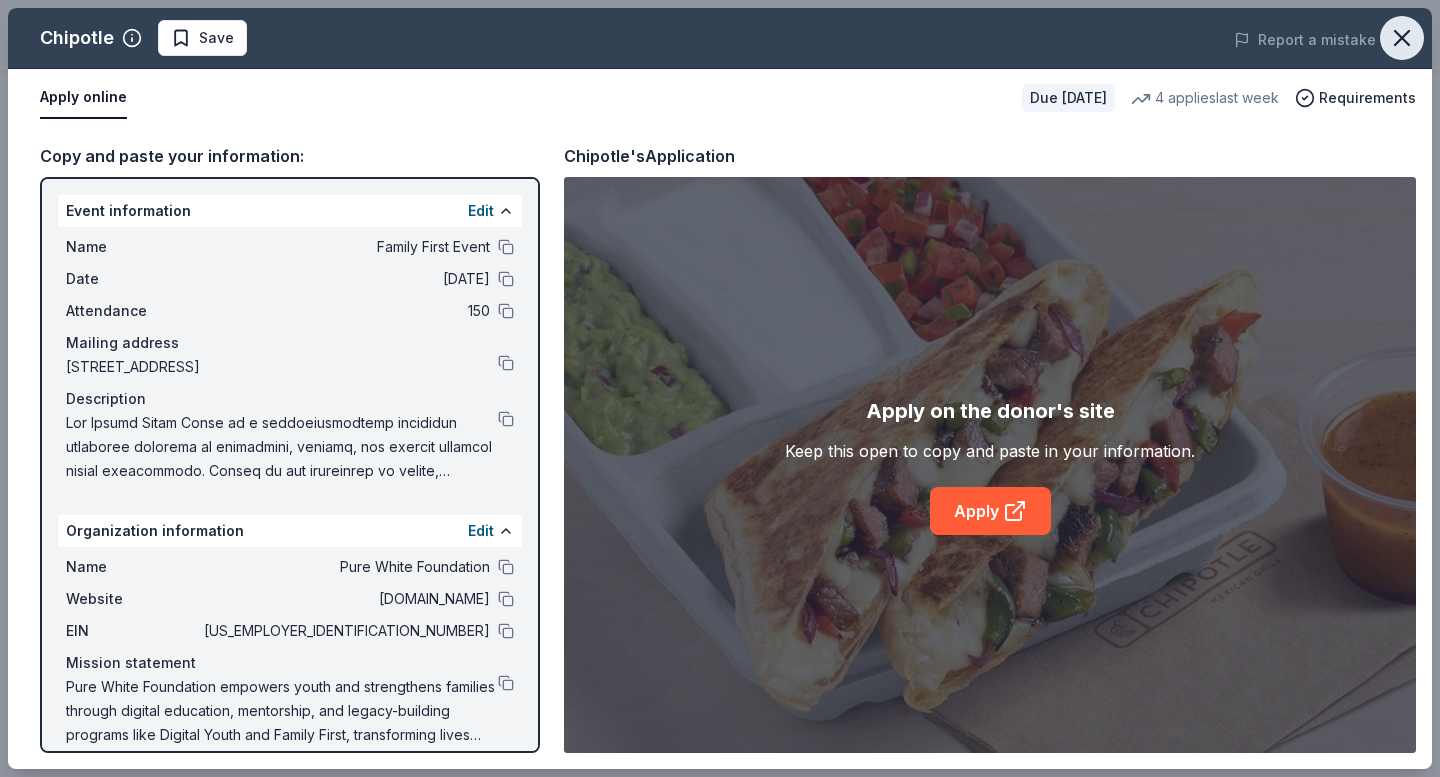 click 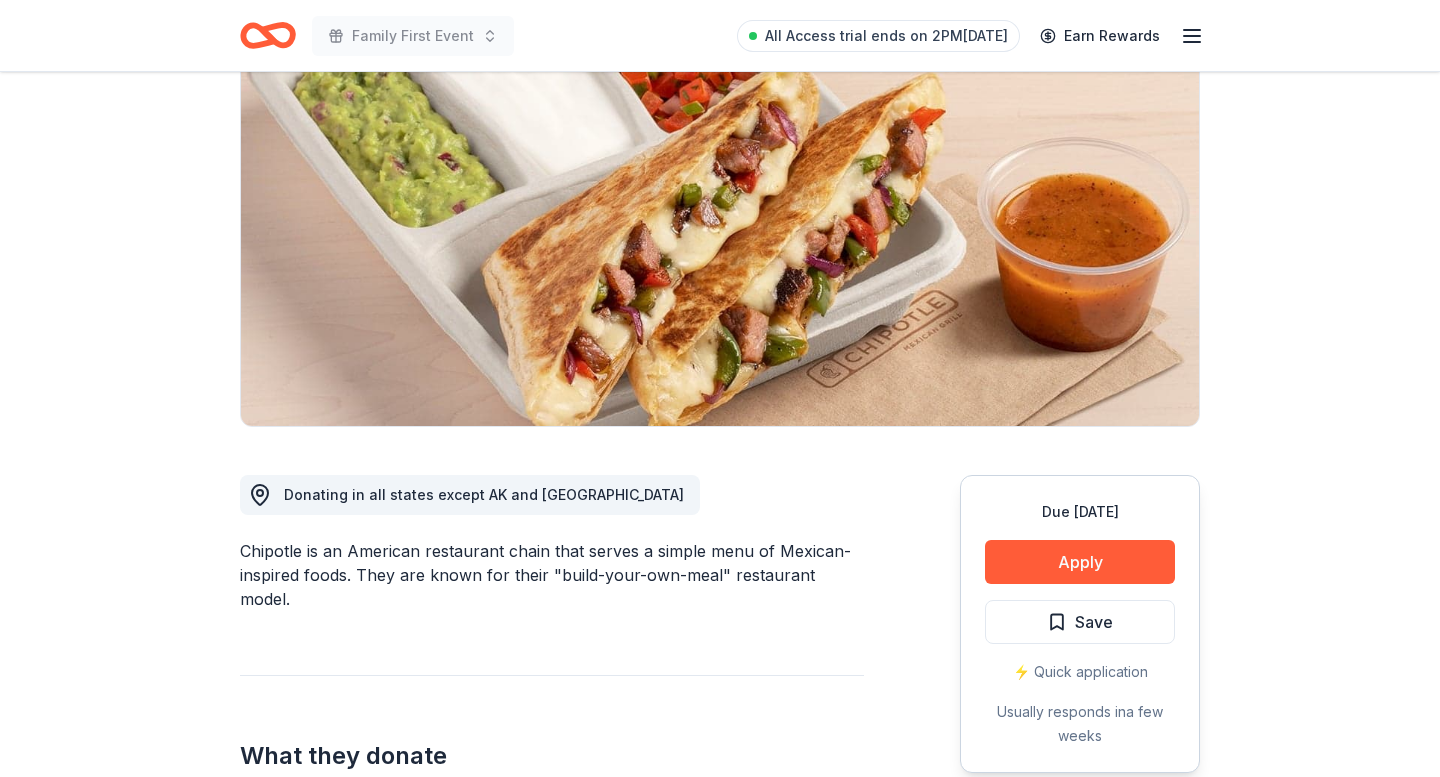 scroll, scrollTop: 0, scrollLeft: 0, axis: both 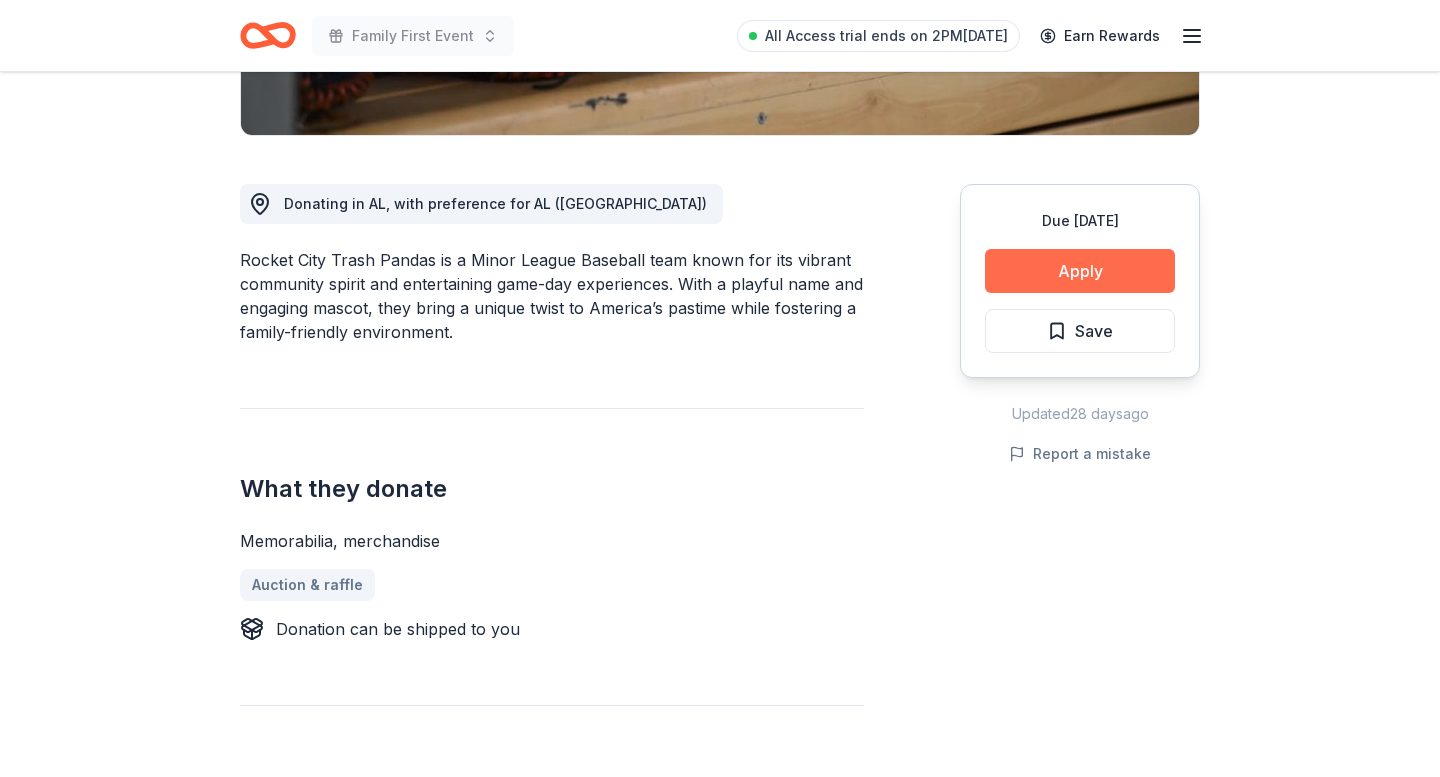 click on "Apply" at bounding box center (1080, 271) 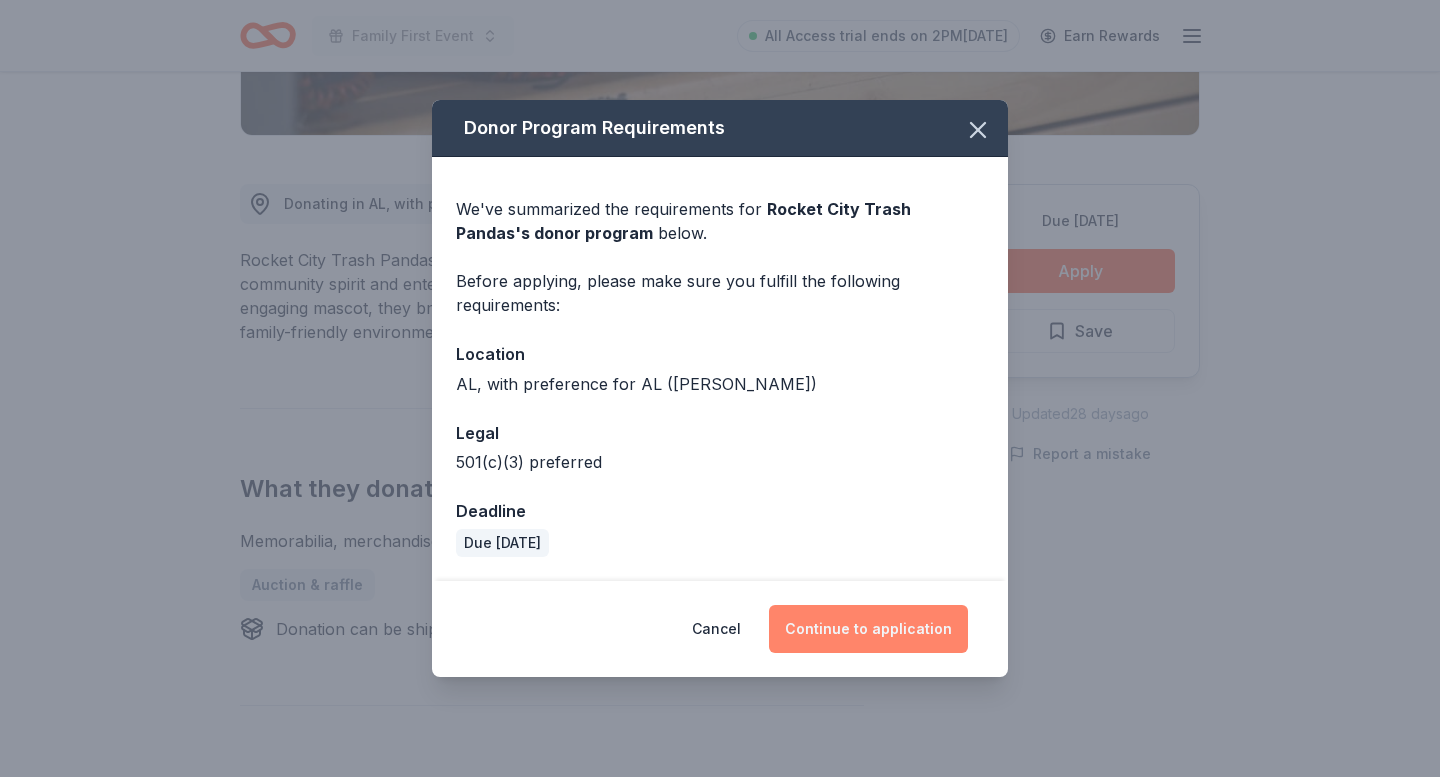 click on "Continue to application" at bounding box center [868, 629] 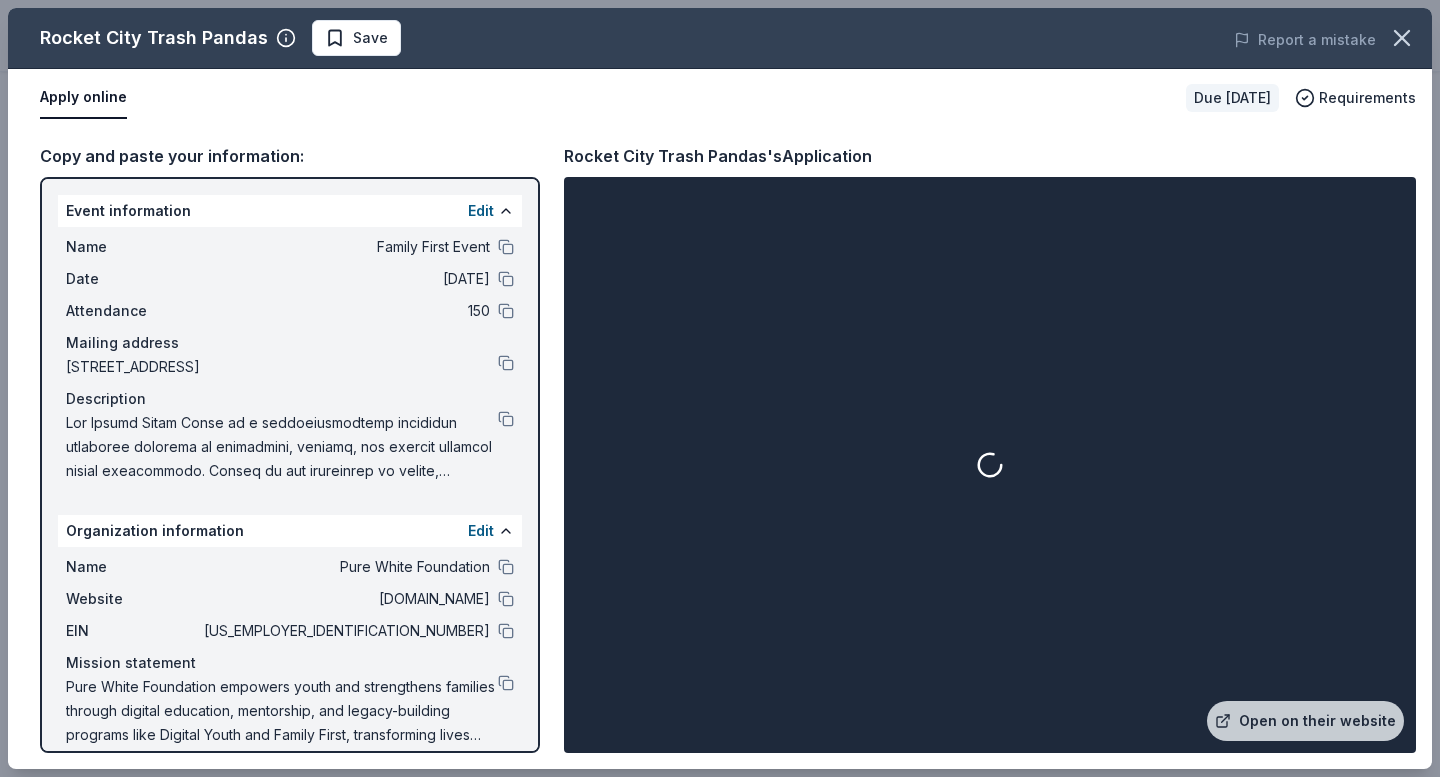 scroll, scrollTop: 20, scrollLeft: 0, axis: vertical 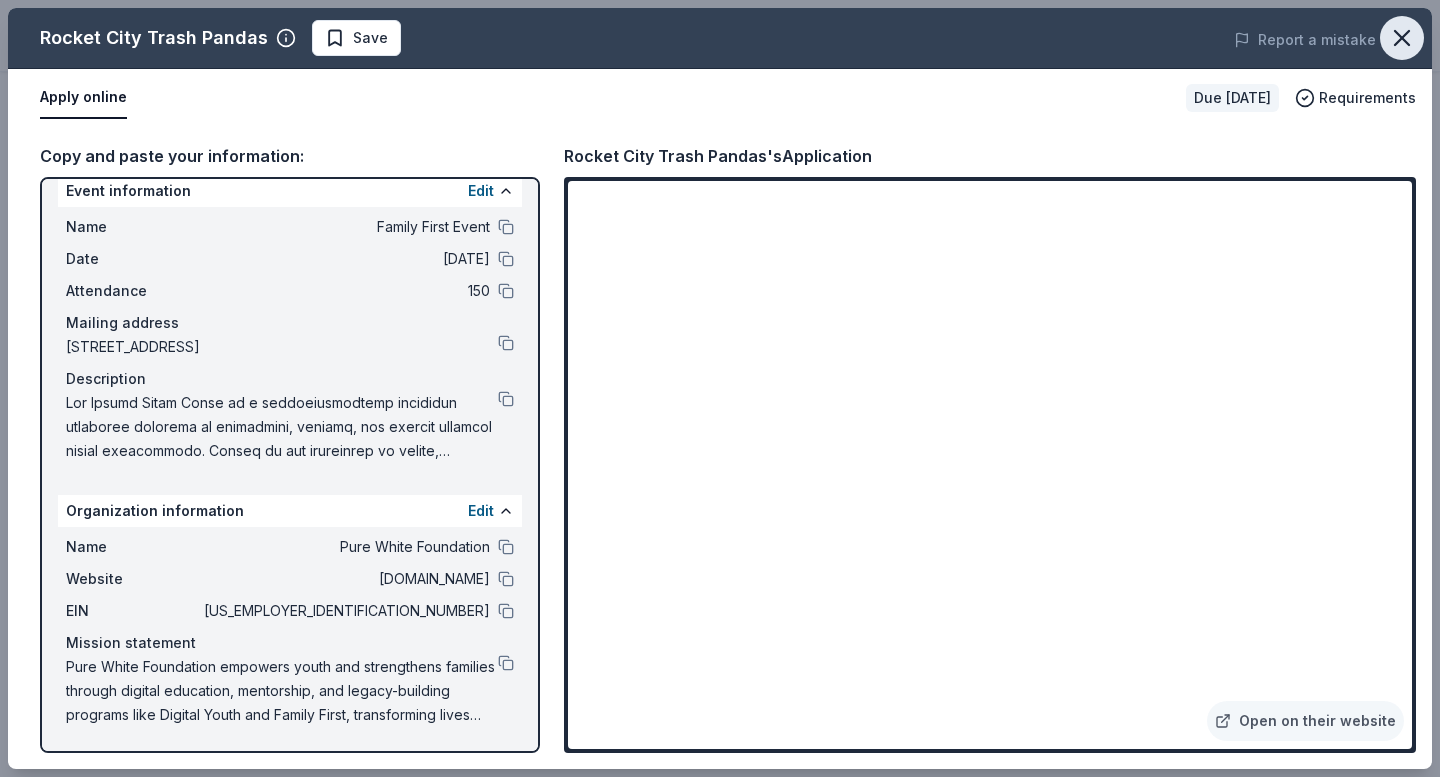 click 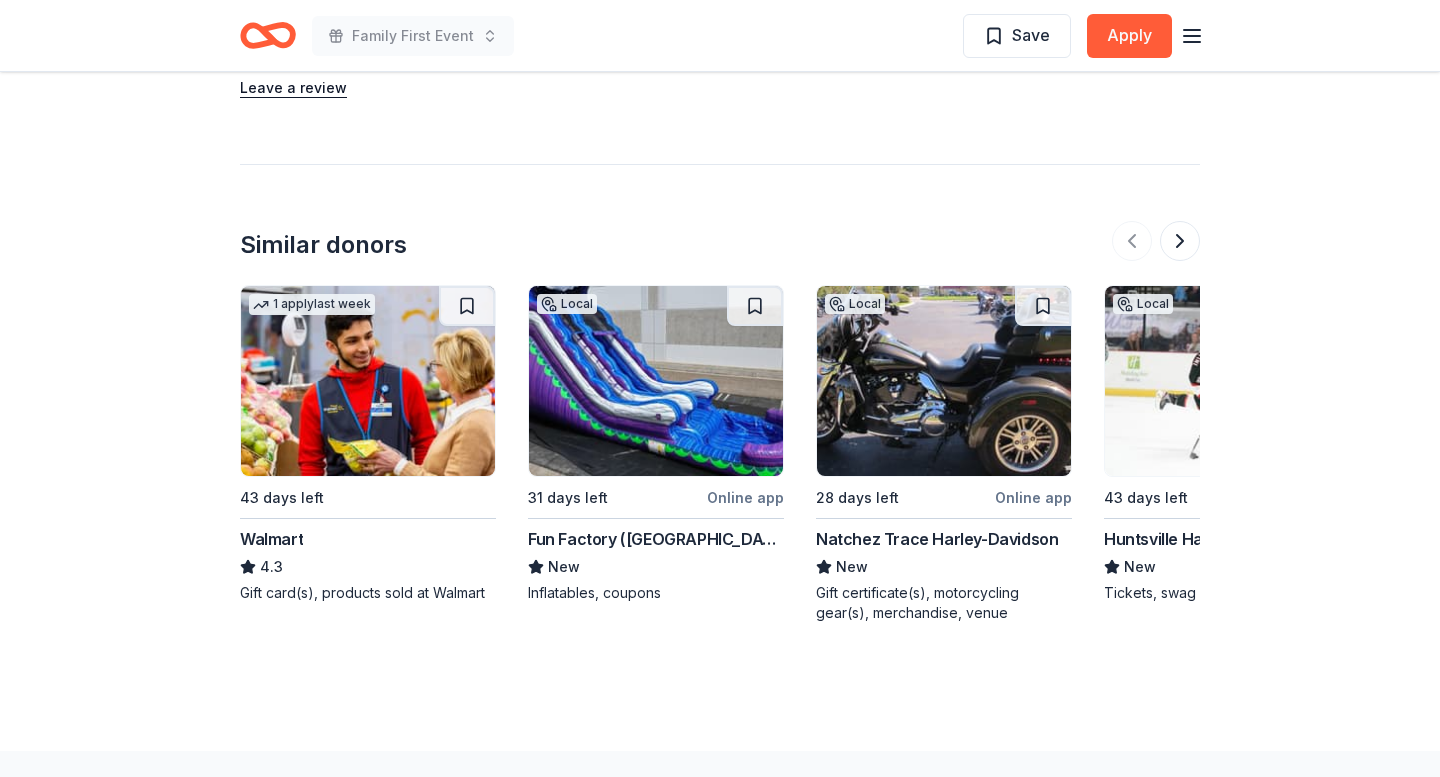 scroll, scrollTop: 1836, scrollLeft: 0, axis: vertical 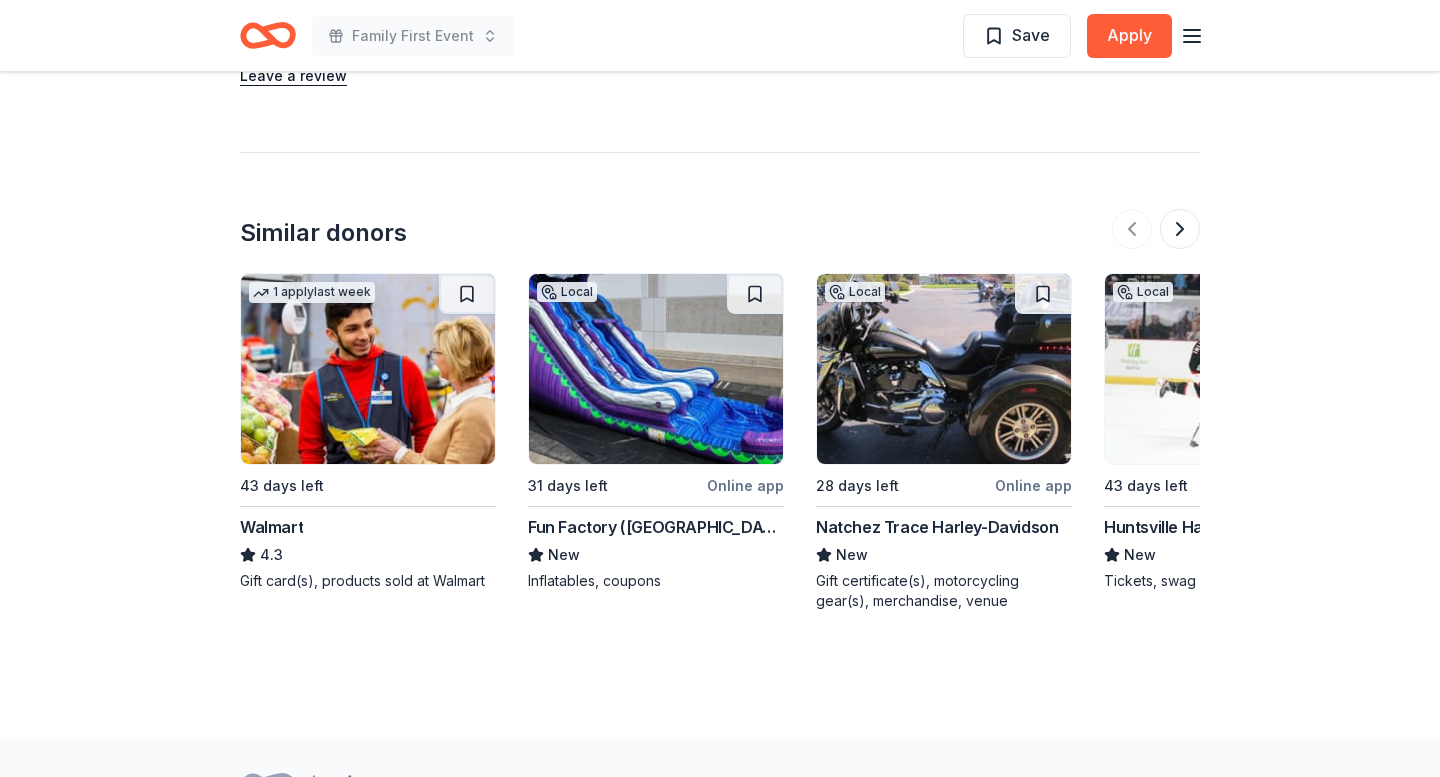 click at bounding box center [368, 369] 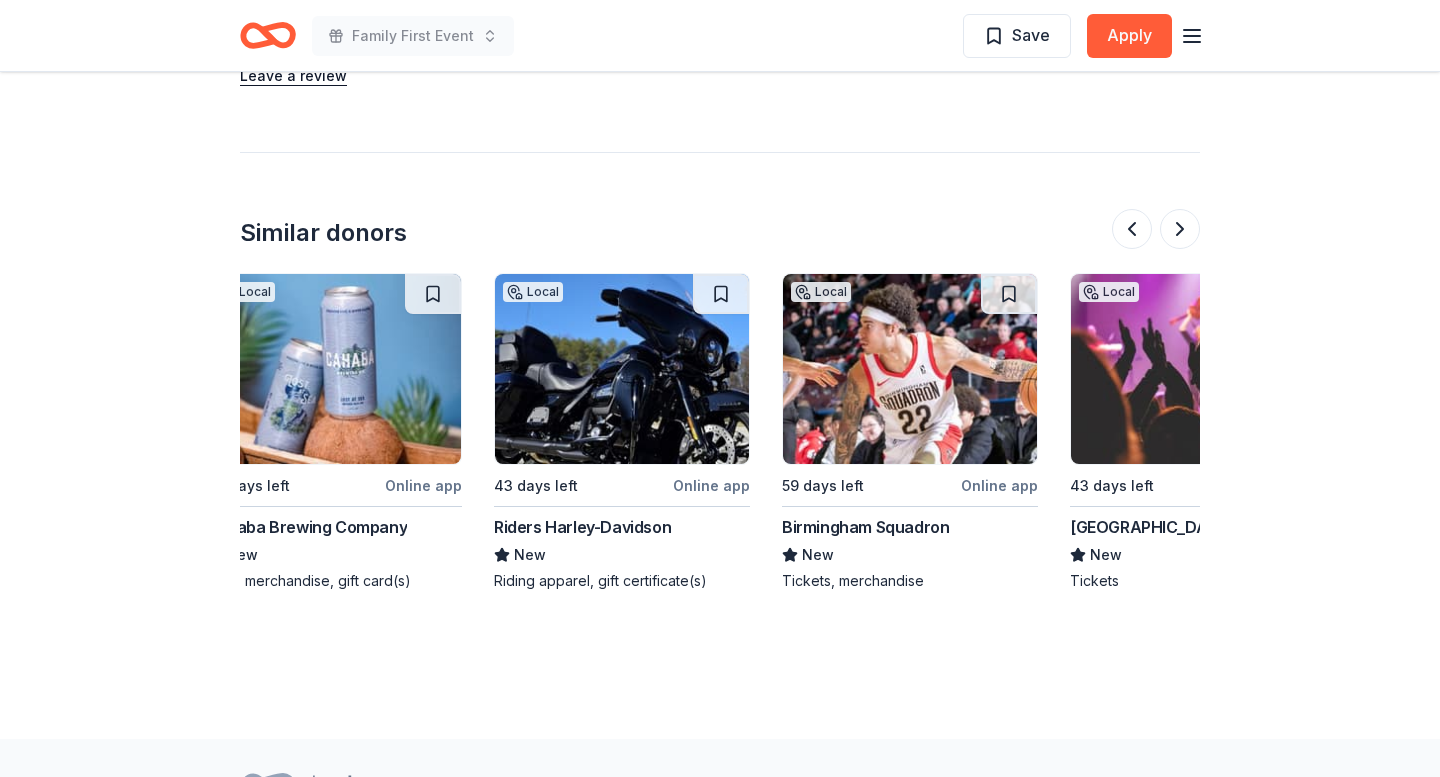 scroll, scrollTop: 0, scrollLeft: 1888, axis: horizontal 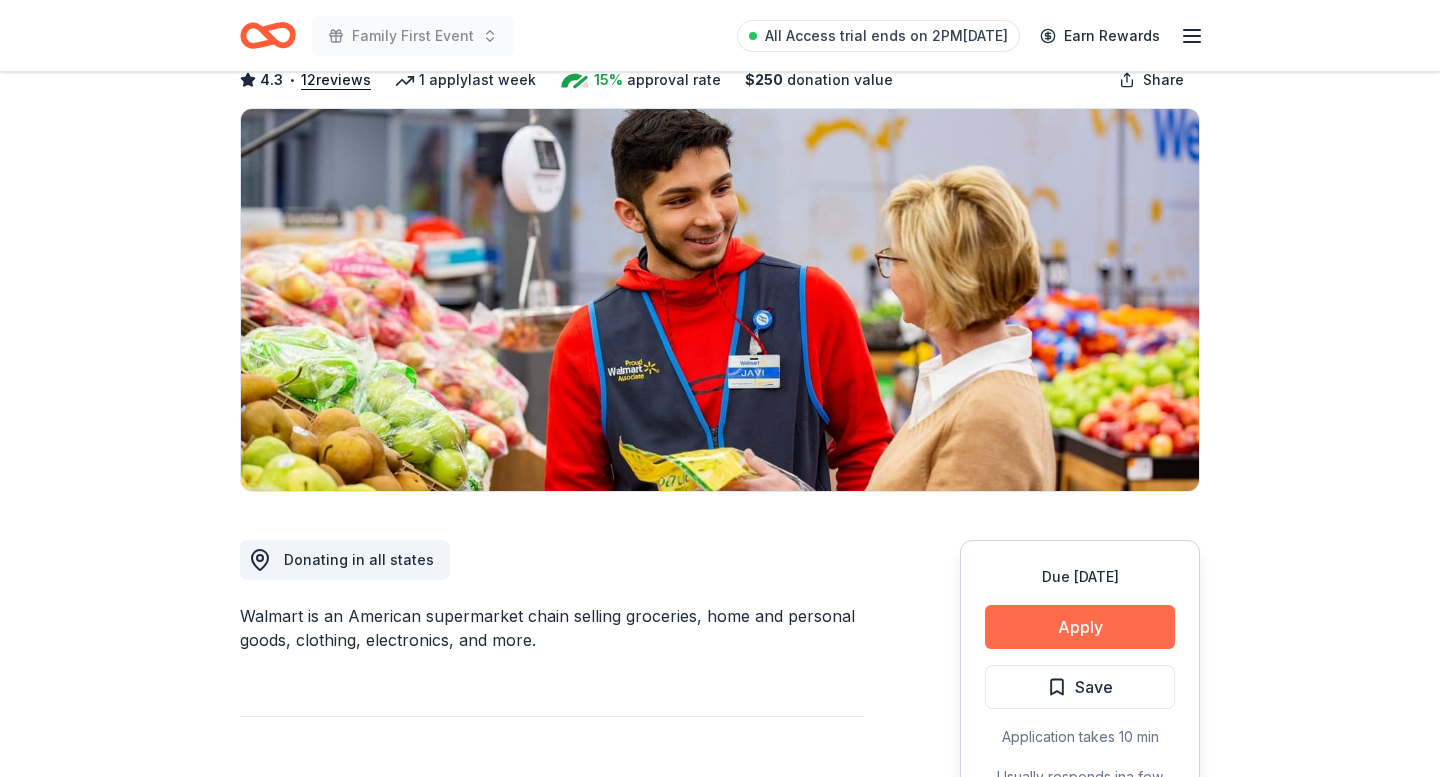 click on "Apply" at bounding box center (1080, 627) 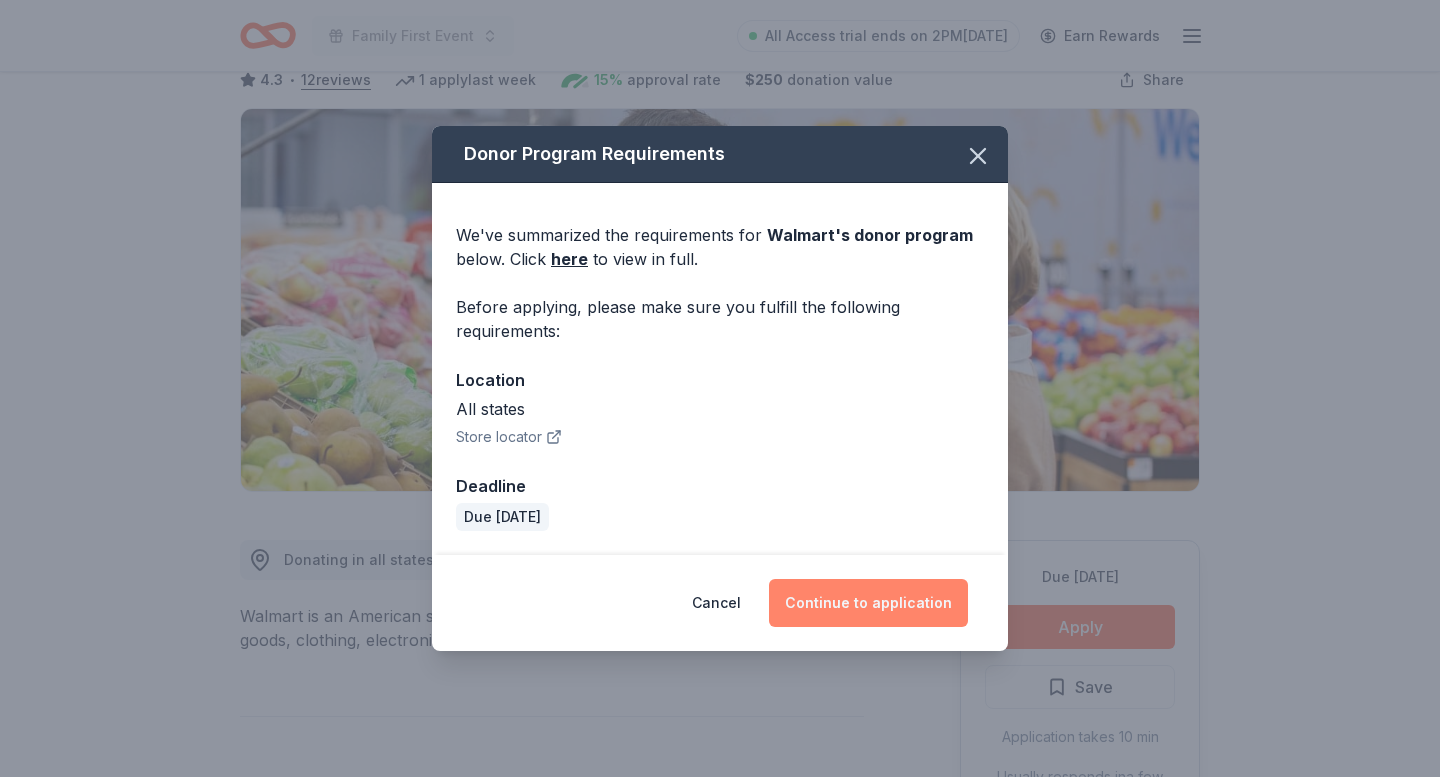 click on "Continue to application" at bounding box center (868, 603) 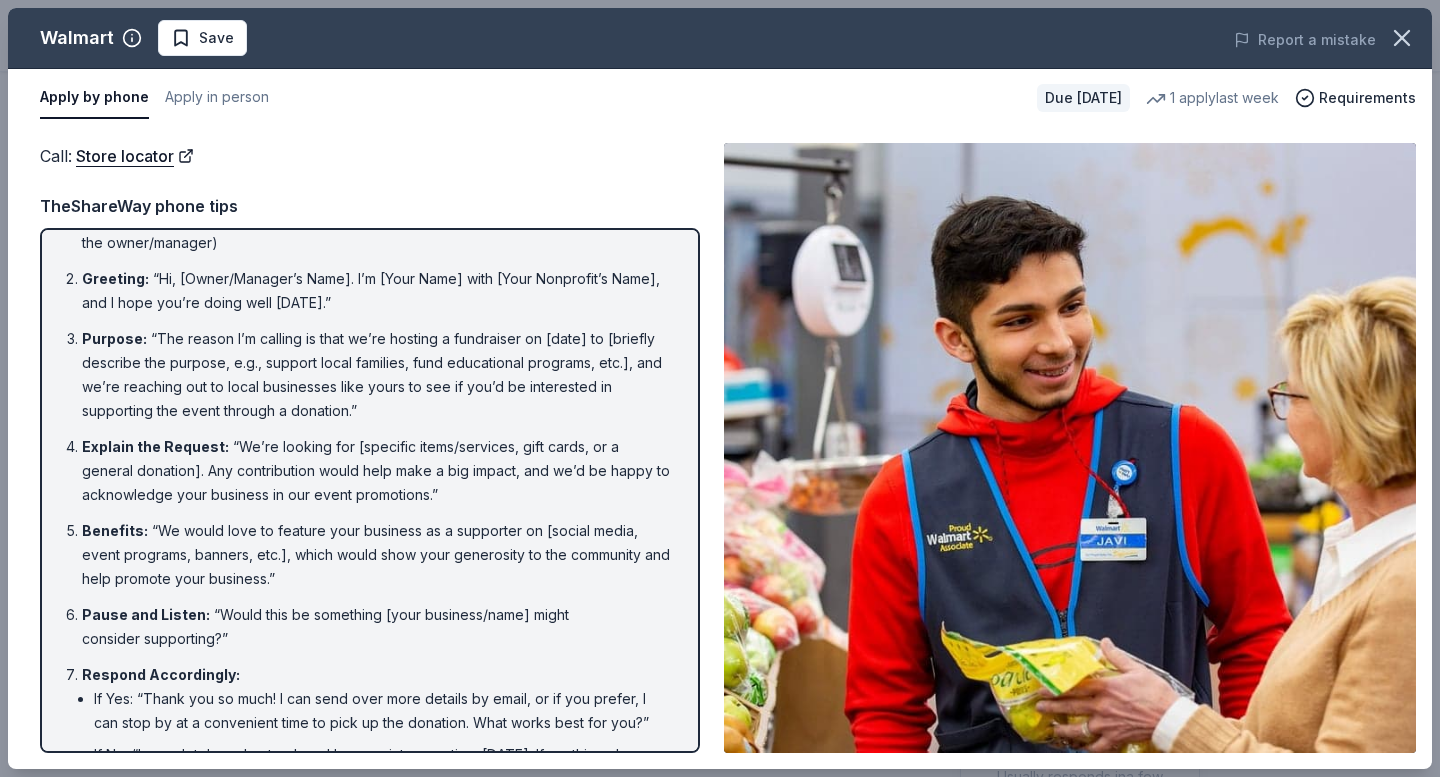 scroll, scrollTop: 0, scrollLeft: 0, axis: both 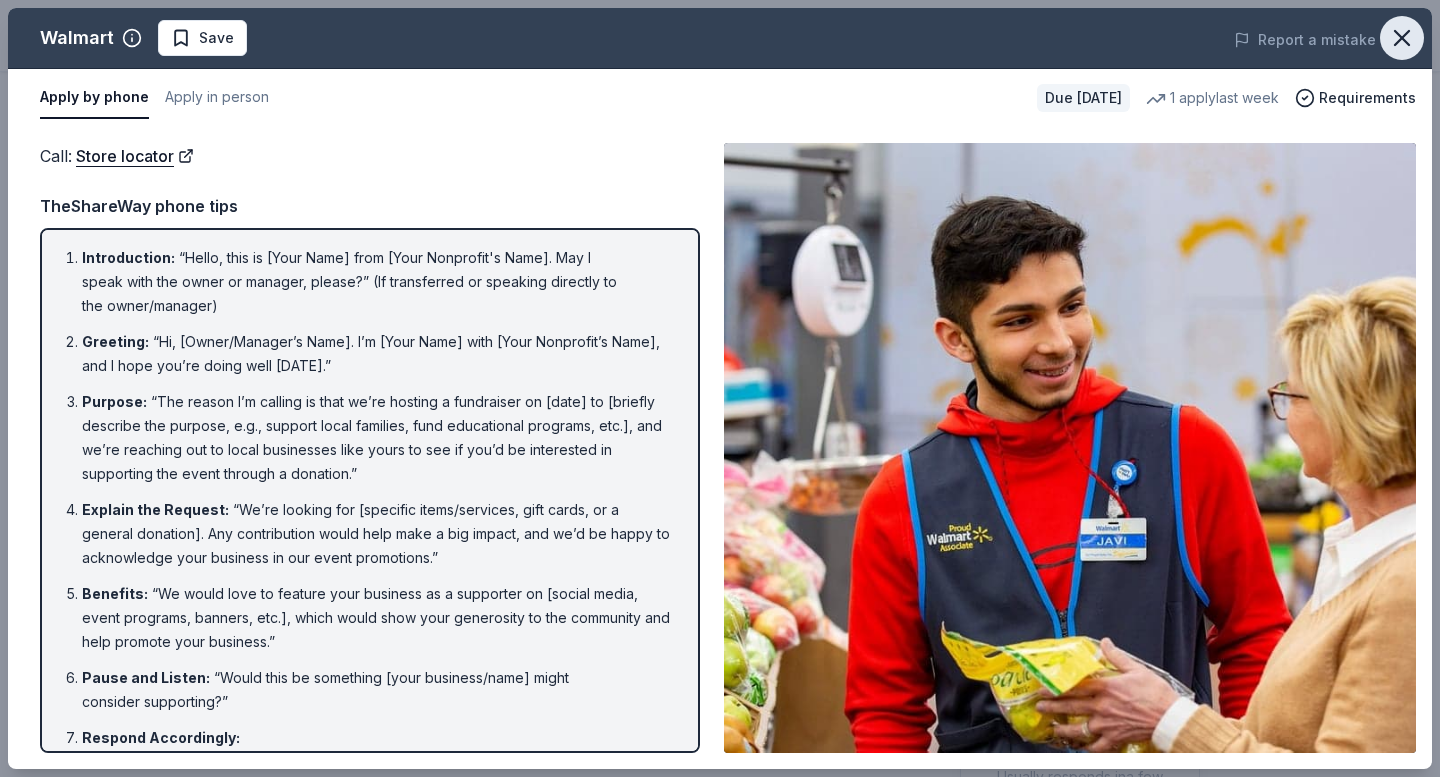 click 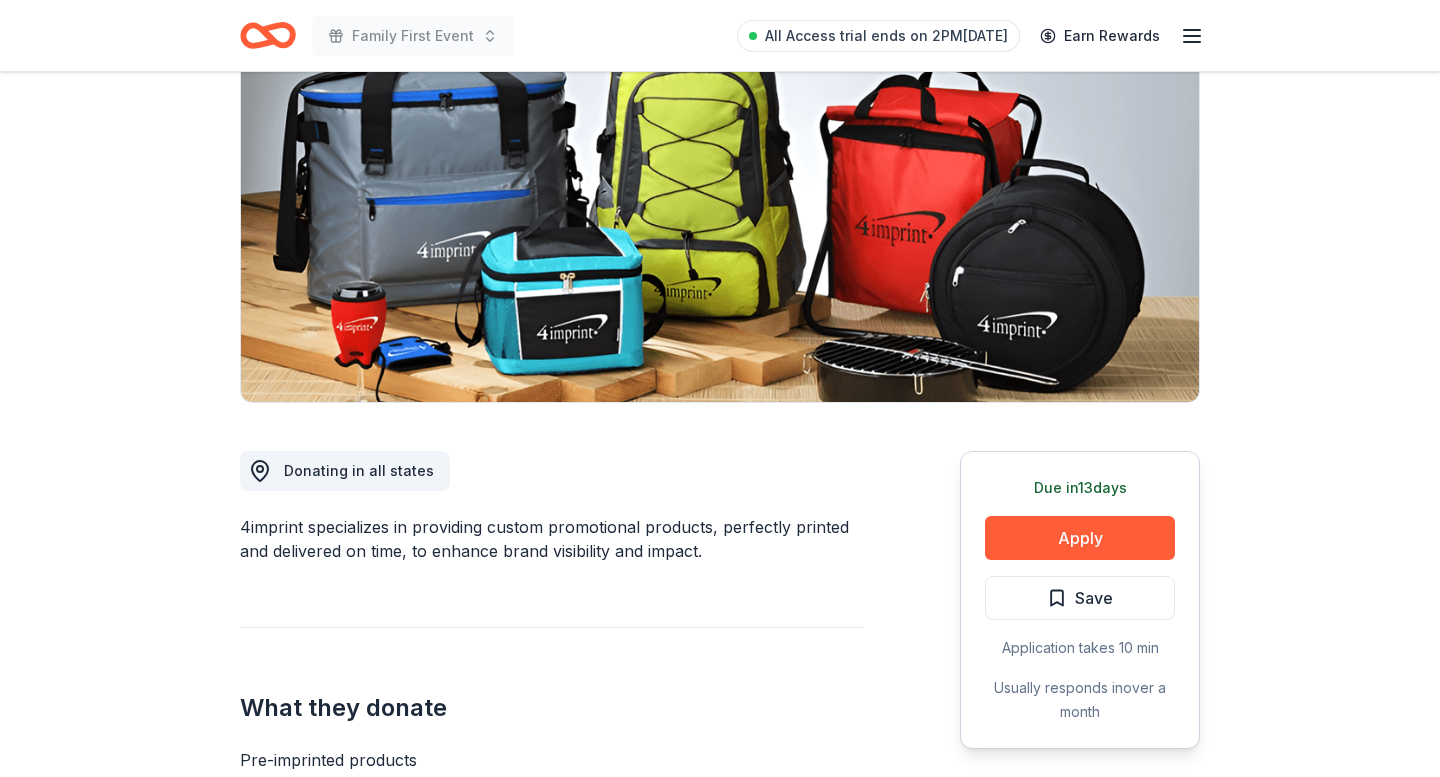 scroll, scrollTop: 200, scrollLeft: 0, axis: vertical 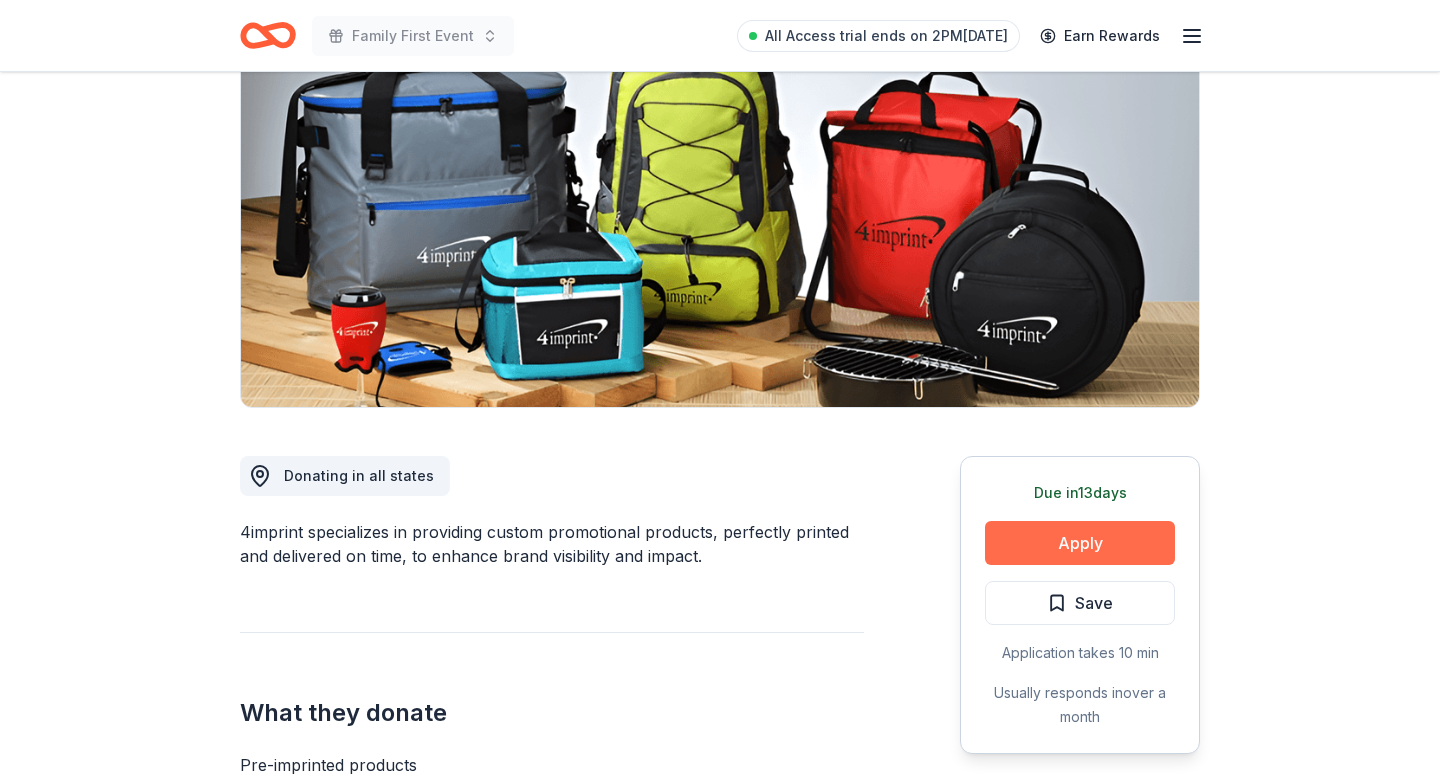 click on "Apply" at bounding box center [1080, 543] 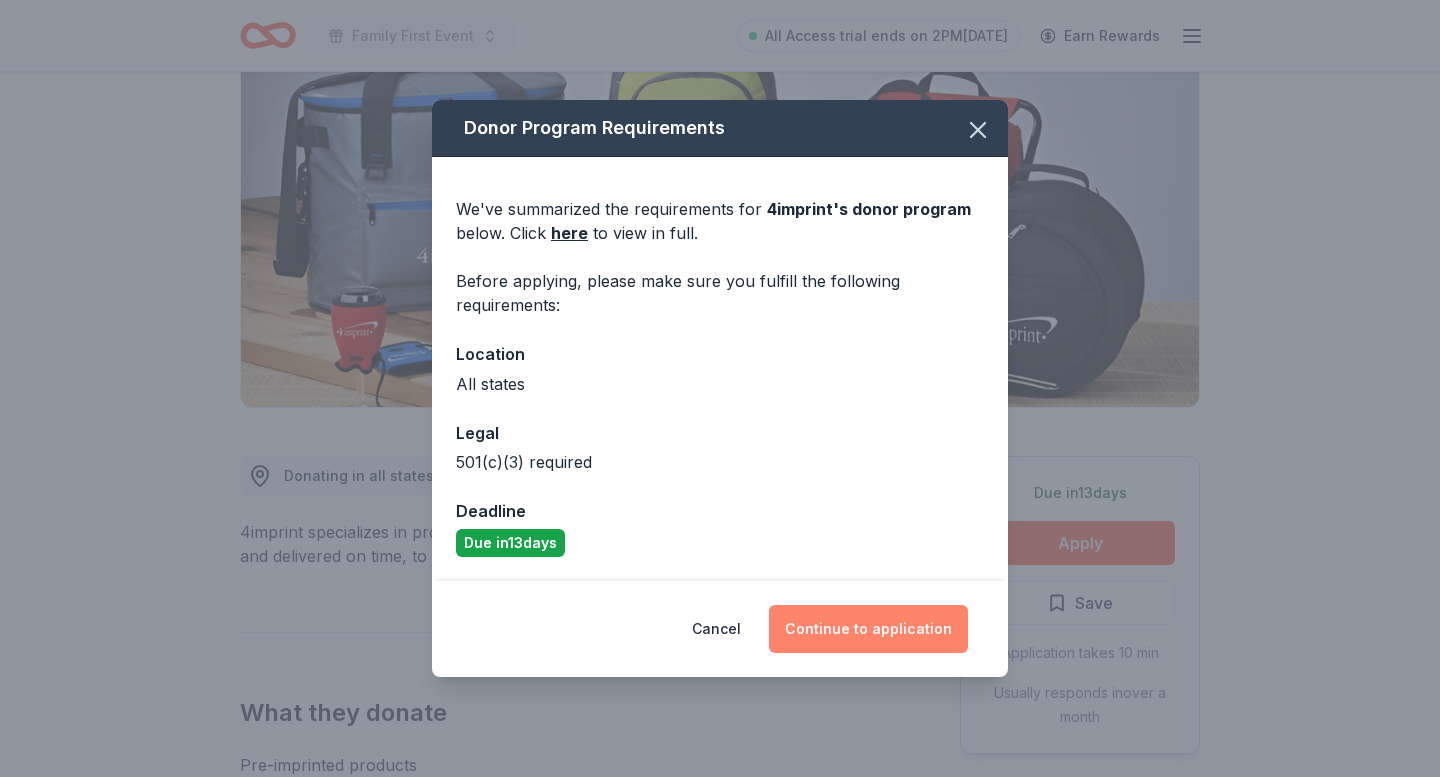 click on "Continue to application" at bounding box center [868, 629] 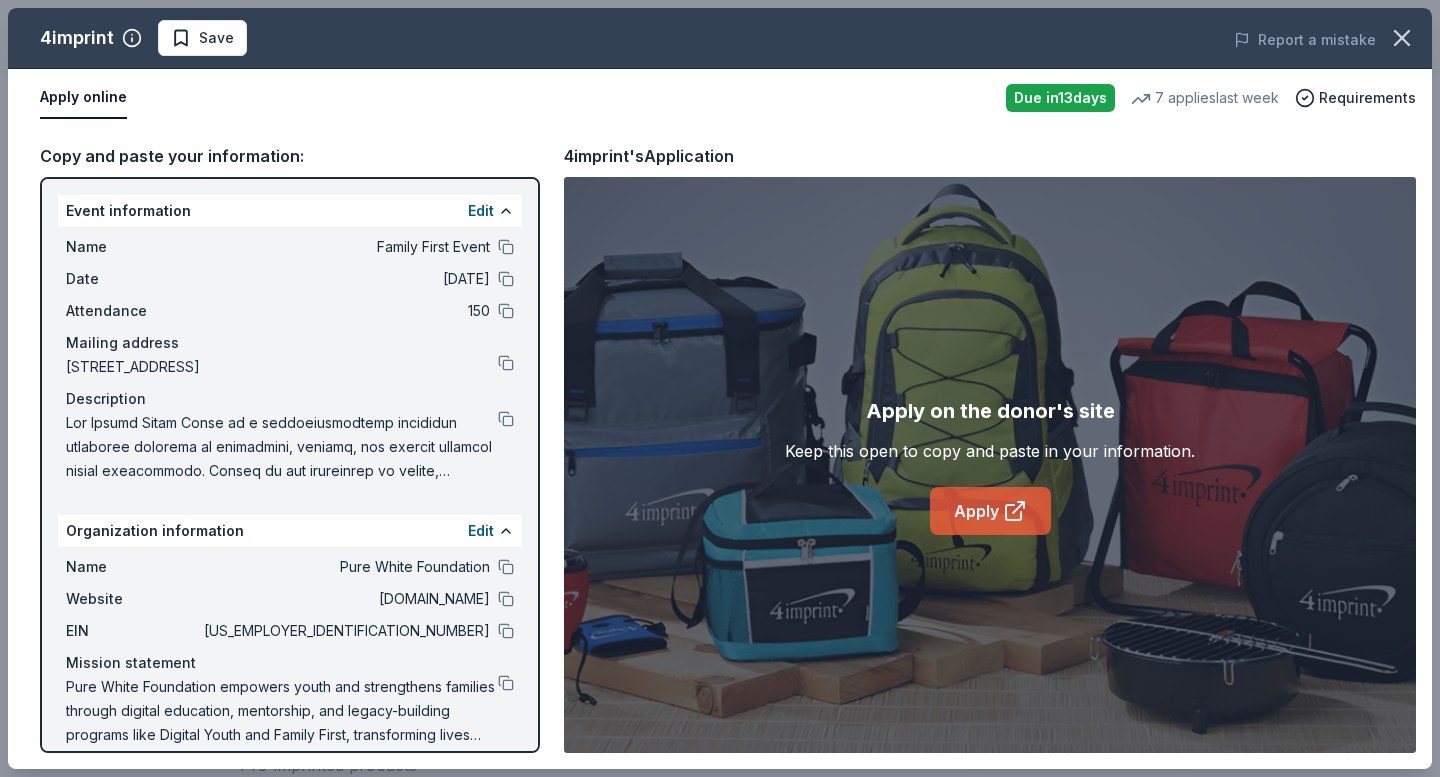 click on "Apply" at bounding box center (990, 511) 